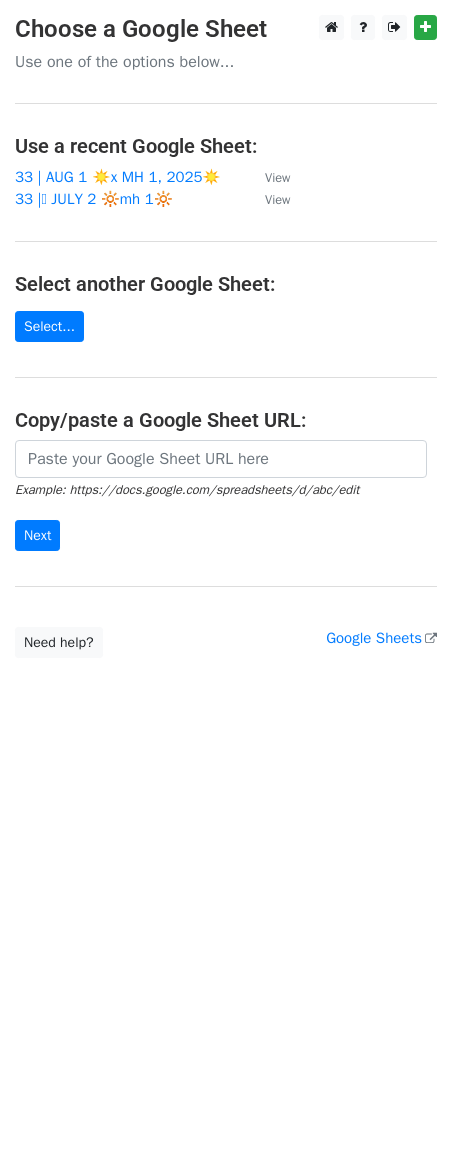scroll, scrollTop: 0, scrollLeft: 0, axis: both 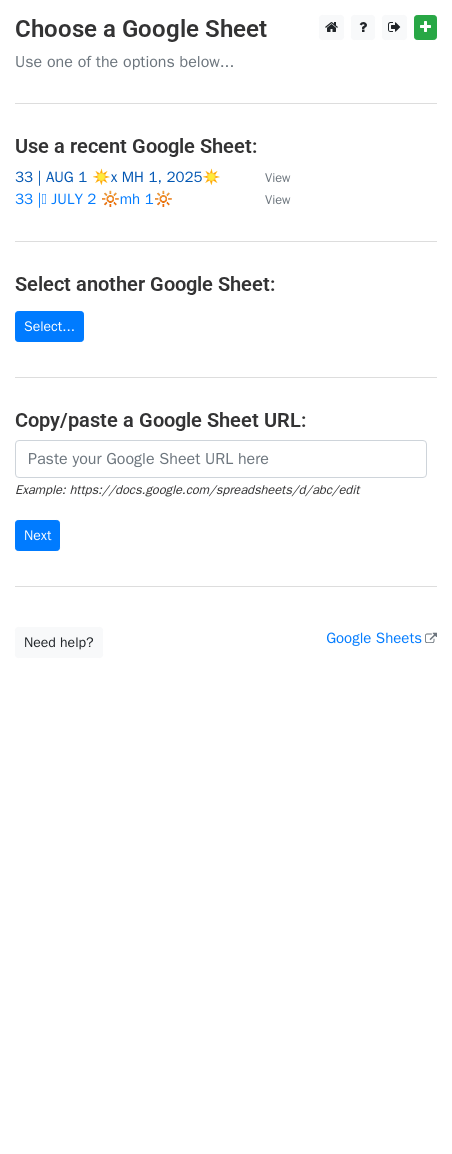 click on "33 | AUG 1 ☀️x MH 1, 2025☀️" at bounding box center [118, 177] 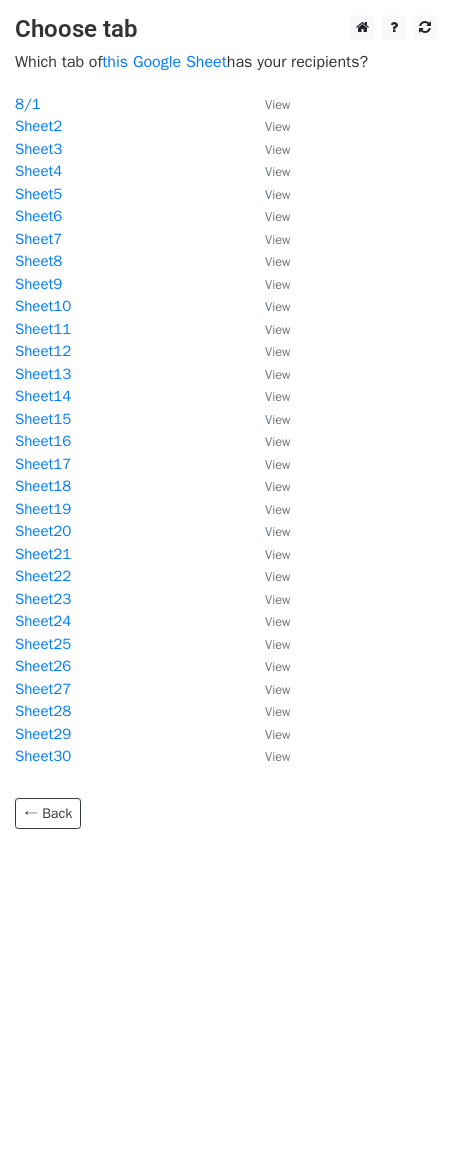 scroll, scrollTop: 0, scrollLeft: 0, axis: both 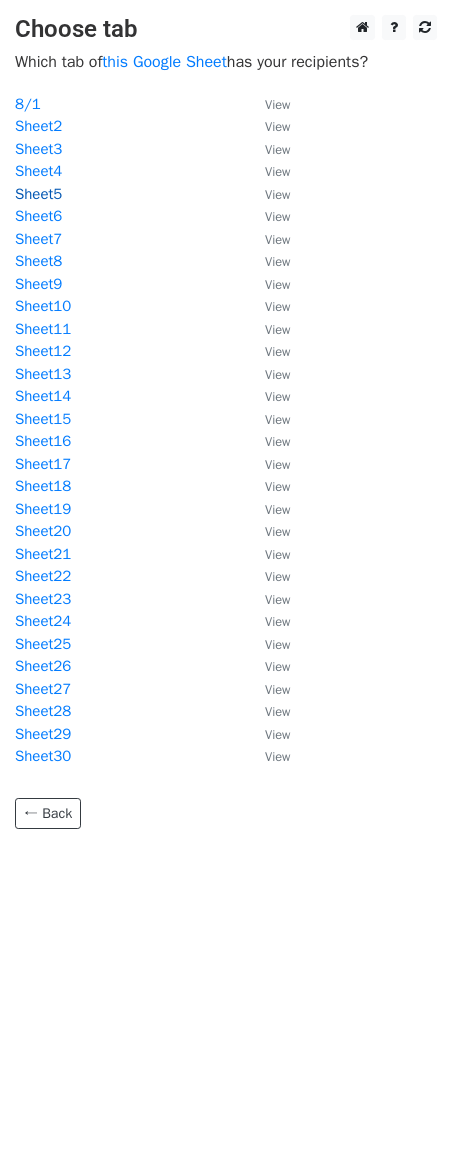 click on "Sheet5" at bounding box center (38, 194) 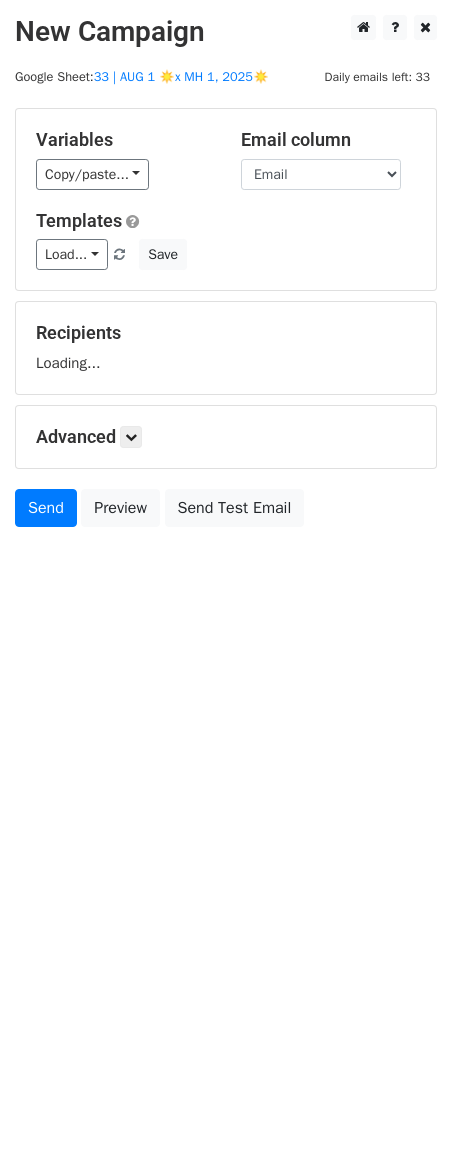 scroll, scrollTop: 0, scrollLeft: 0, axis: both 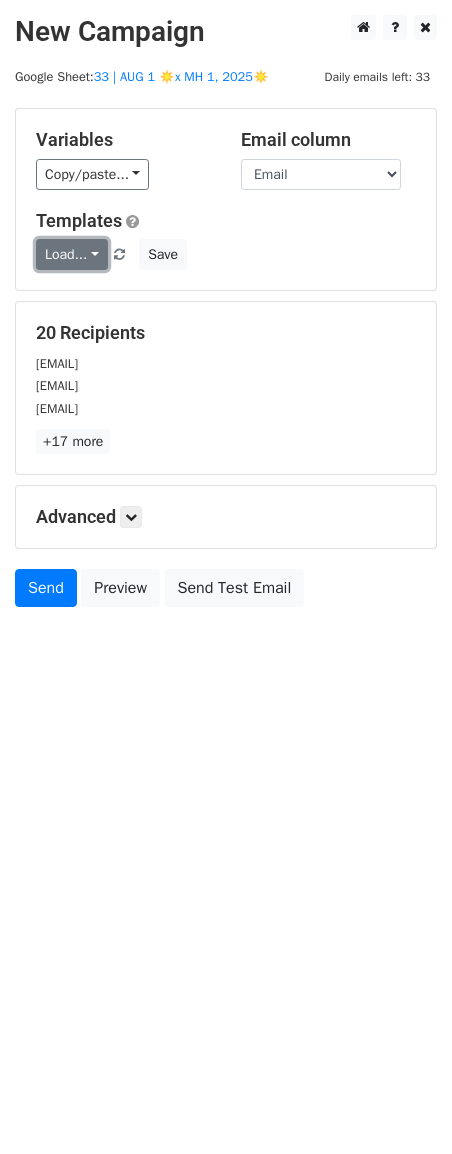click on "Load..." at bounding box center (72, 254) 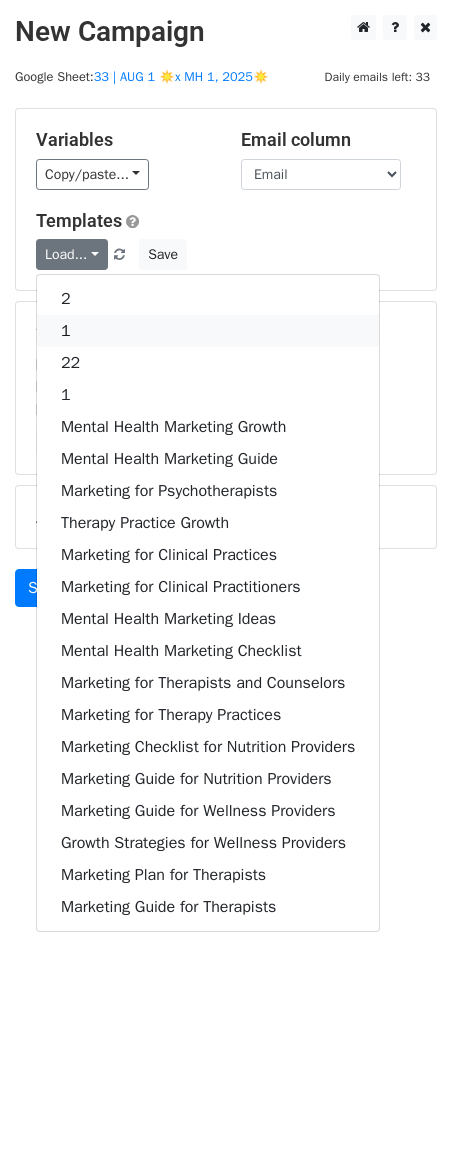 click on "1" at bounding box center (208, 331) 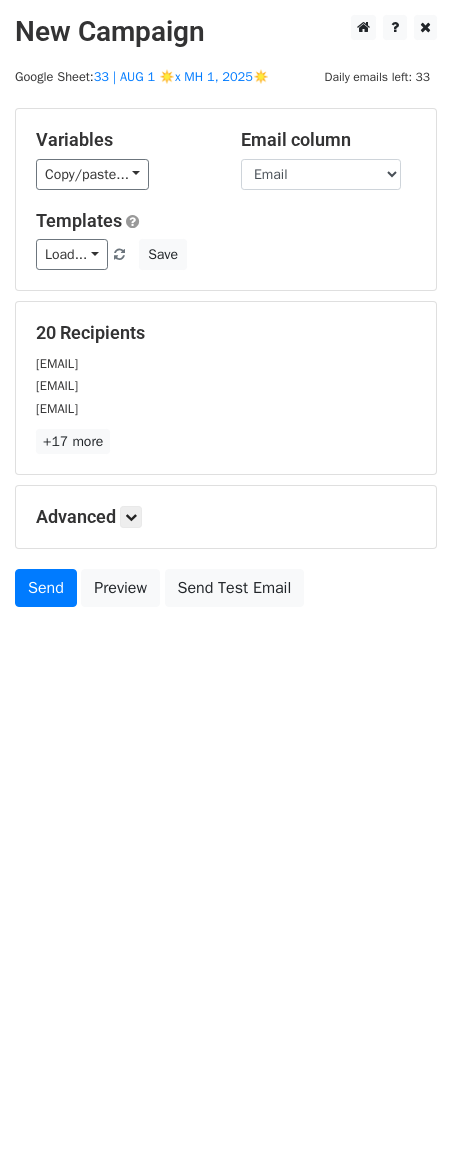 click on "Advanced" at bounding box center (226, 517) 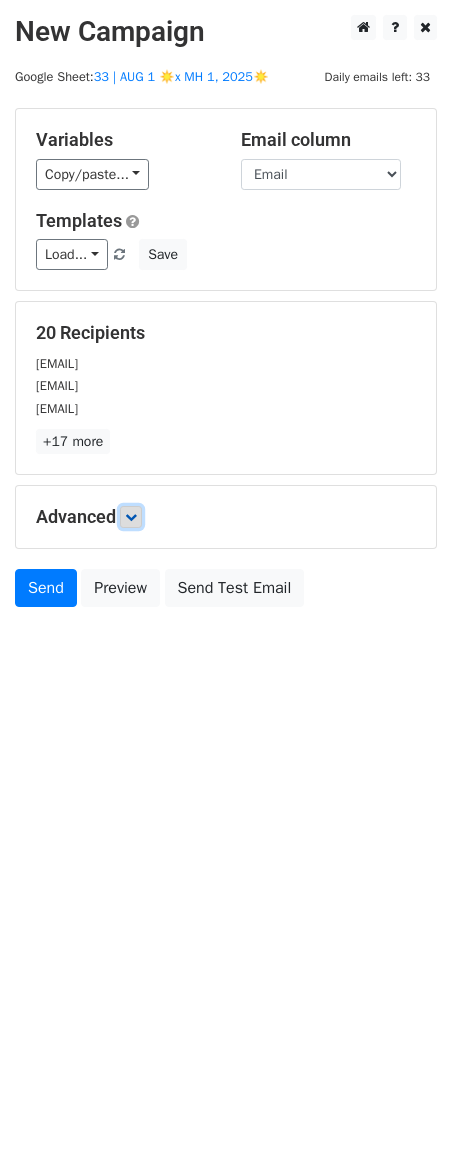 click at bounding box center (131, 517) 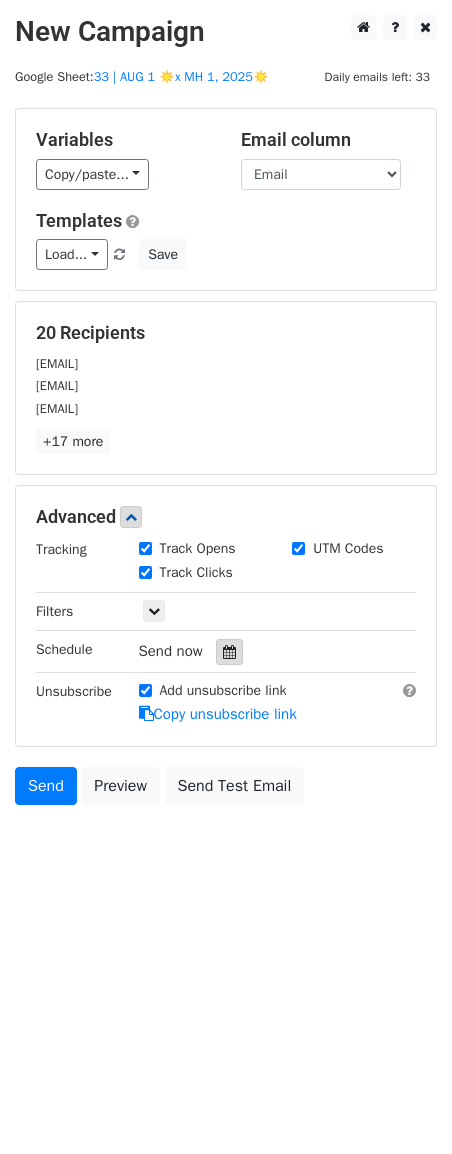 click at bounding box center (229, 652) 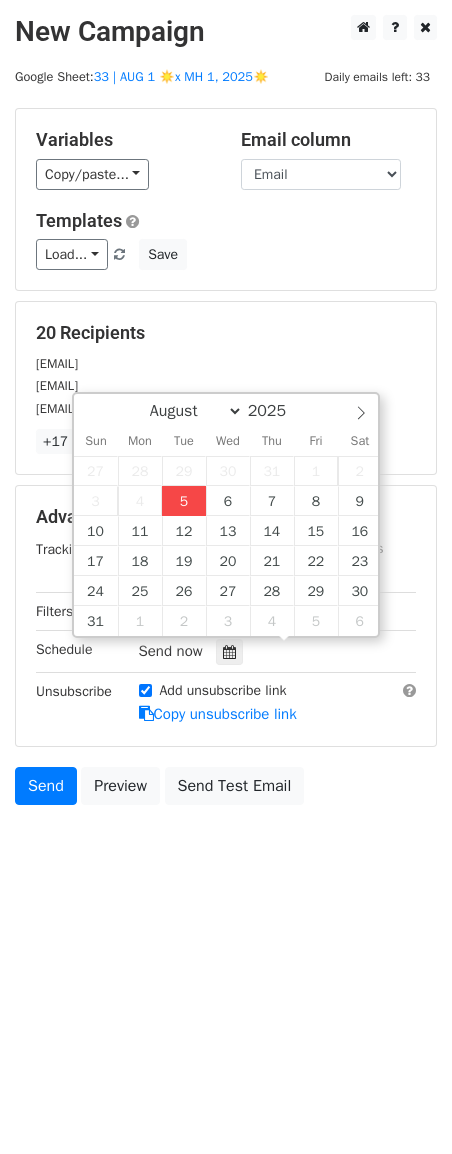 type on "2025-08-05 13:13" 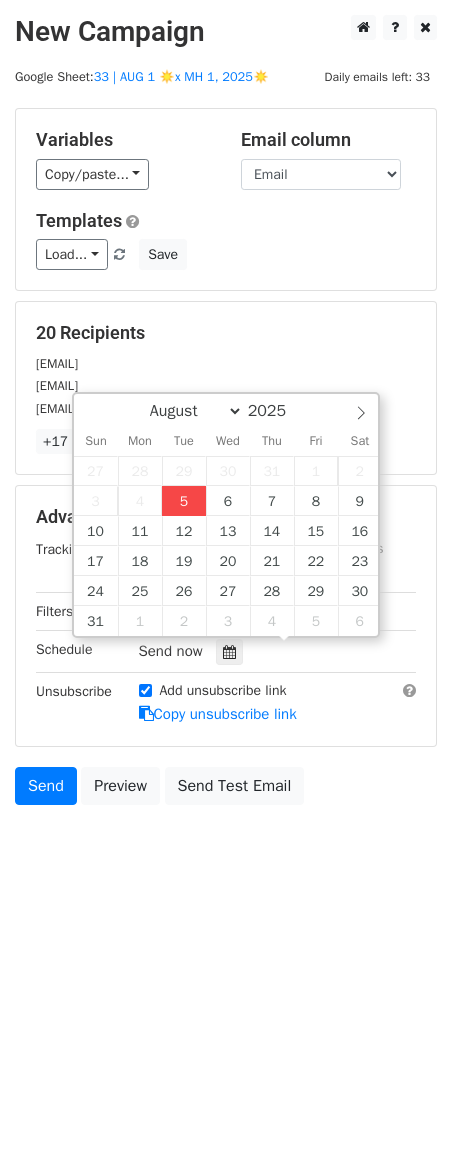 type on "01" 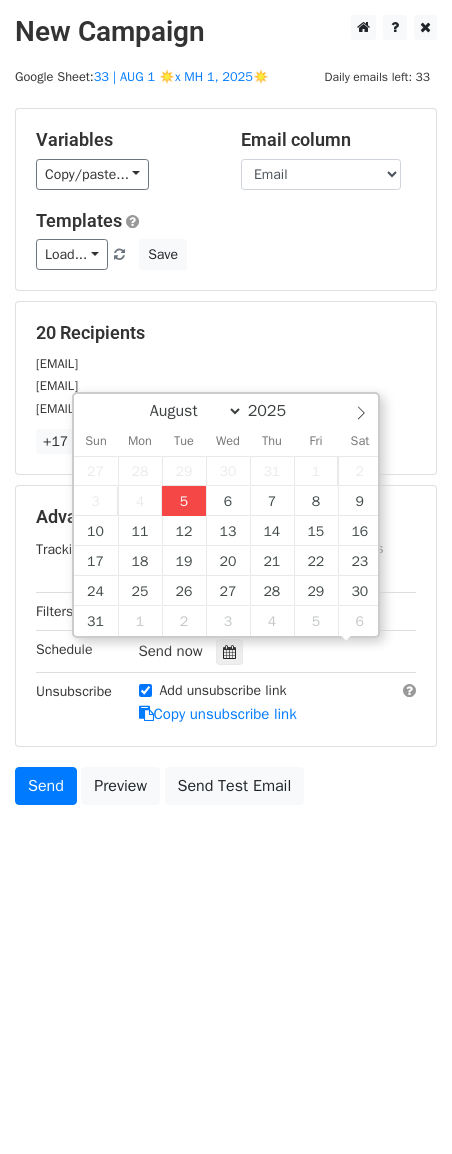 scroll, scrollTop: 1, scrollLeft: 0, axis: vertical 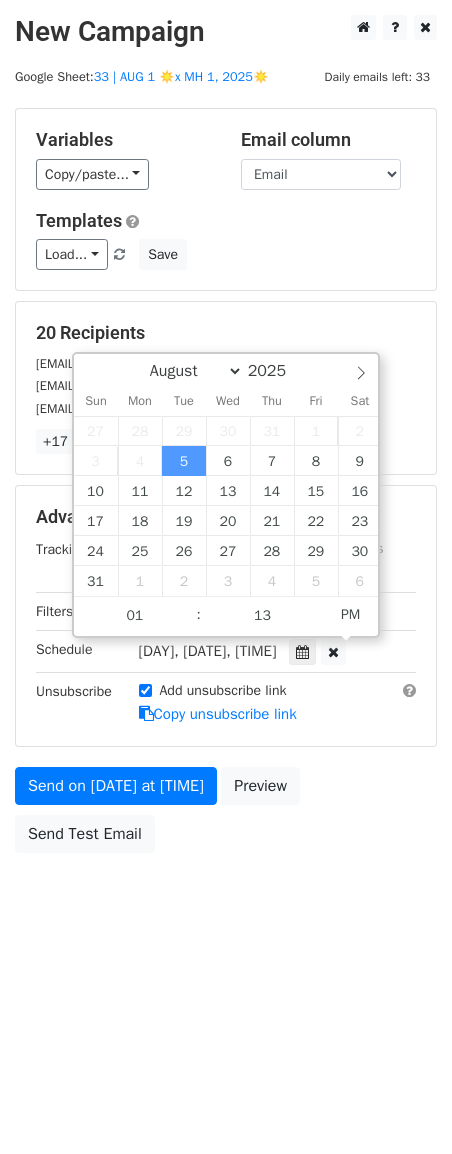 click on "Variables
Copy/paste...
{{Email}}
Email column
Email
Templates
Load...
2
1
22
1
Mental Health Marketing Growth
Mental Health Marketing Guide
Marketing for Psychotherapists
Therapy Practice Growth
Marketing for Clinical Practices
Marketing for Clinical Practitioners
Mental Health Marketing Ideas
Mental Health Marketing Checklist
Marketing for Therapists and Counselors
Marketing for Therapy Practices
Marketing Checklist for Nutrition Providers
Marketing Guide for Nutrition Providers
Marketing Guide for Wellness Providers
Growth Strategies for Wellness Providers
Marketing Plan for Therapists
Marketing Guide for Therapists
Save
20 Recipients
diawinograd@cs.com
director.operations@herediatherapy.com
divergentthinkerscoaching@gmail.com
+17 more
20 Recipients
×
diawinograd@cs.com
director.operations@herediatherapy.com" at bounding box center [226, 485] 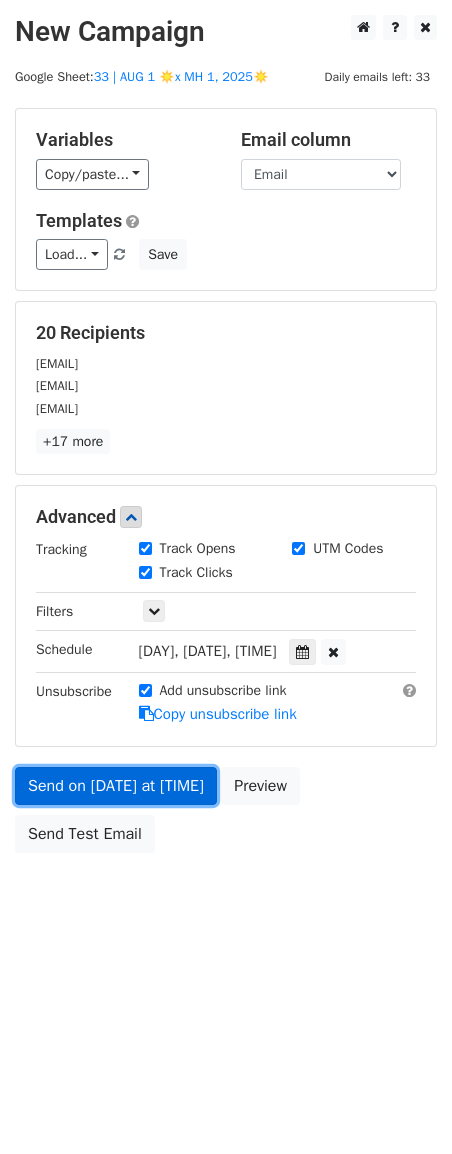 click on "Send on Aug 5 at 1:13pm" at bounding box center [116, 786] 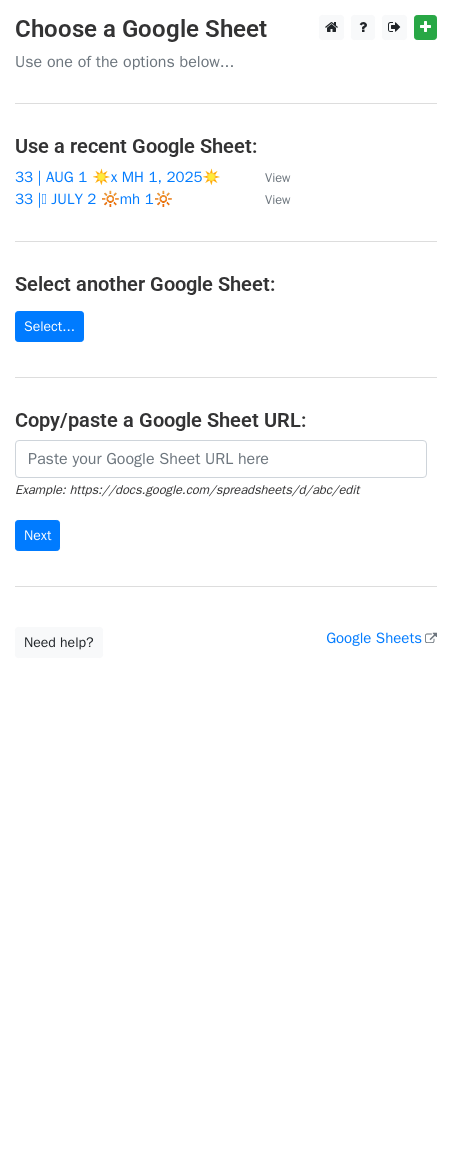 scroll, scrollTop: 0, scrollLeft: 0, axis: both 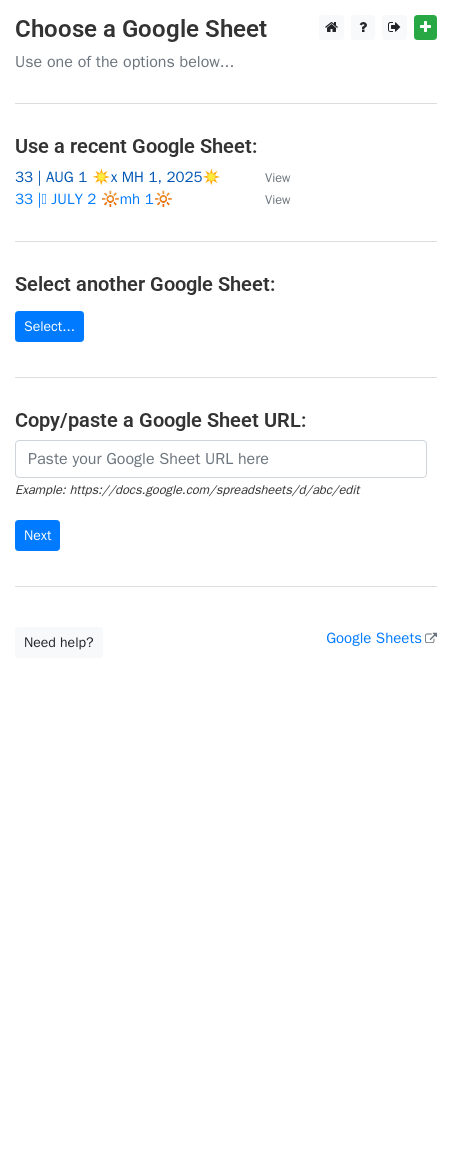 click on "33 | AUG 1 ☀️x MH 1, 2025☀️" at bounding box center [118, 177] 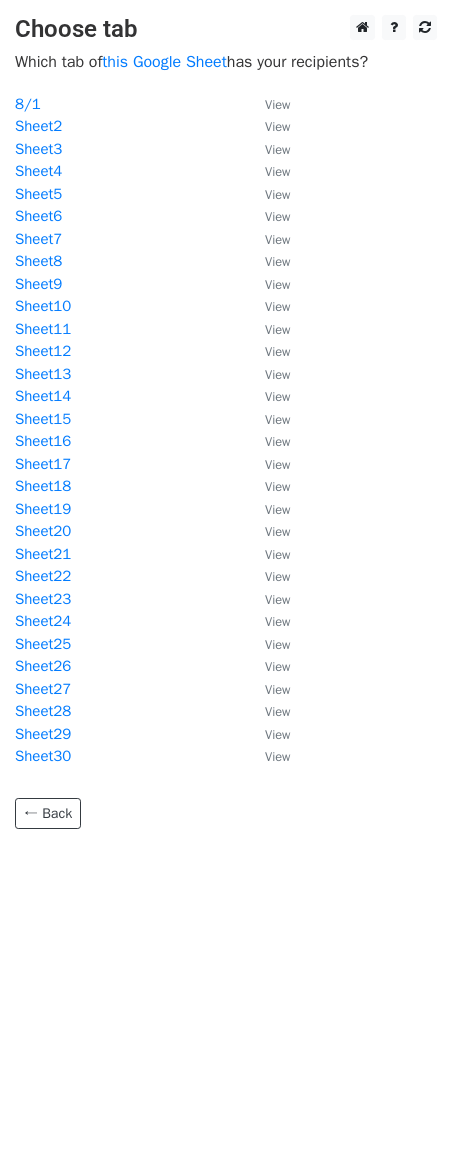 scroll, scrollTop: 0, scrollLeft: 0, axis: both 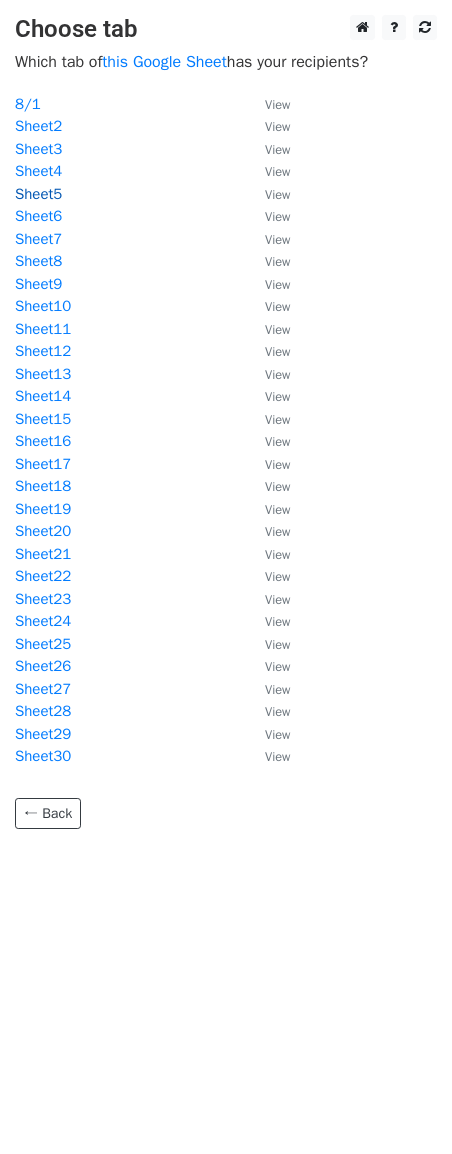 click on "Sheet5" at bounding box center (38, 194) 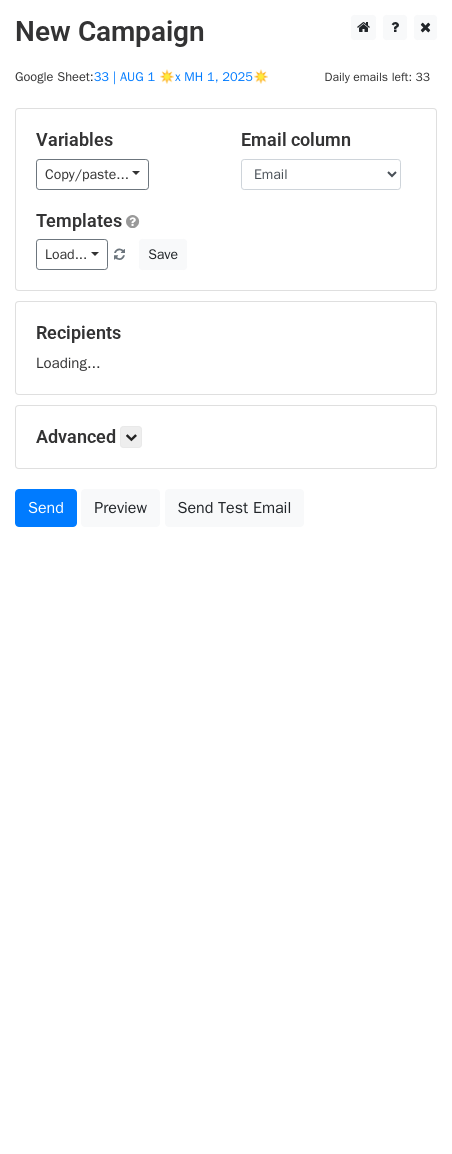 scroll, scrollTop: 0, scrollLeft: 0, axis: both 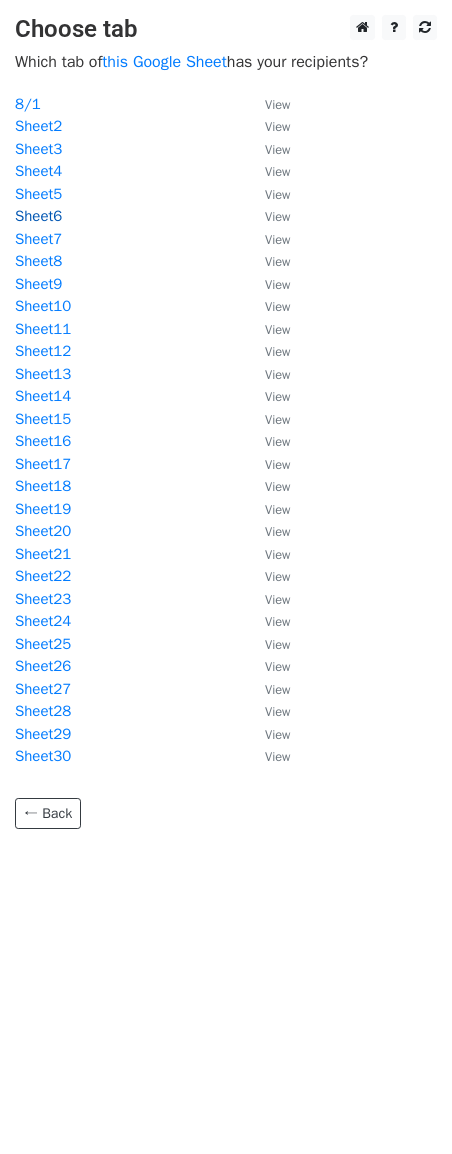 click on "Sheet6" at bounding box center [38, 216] 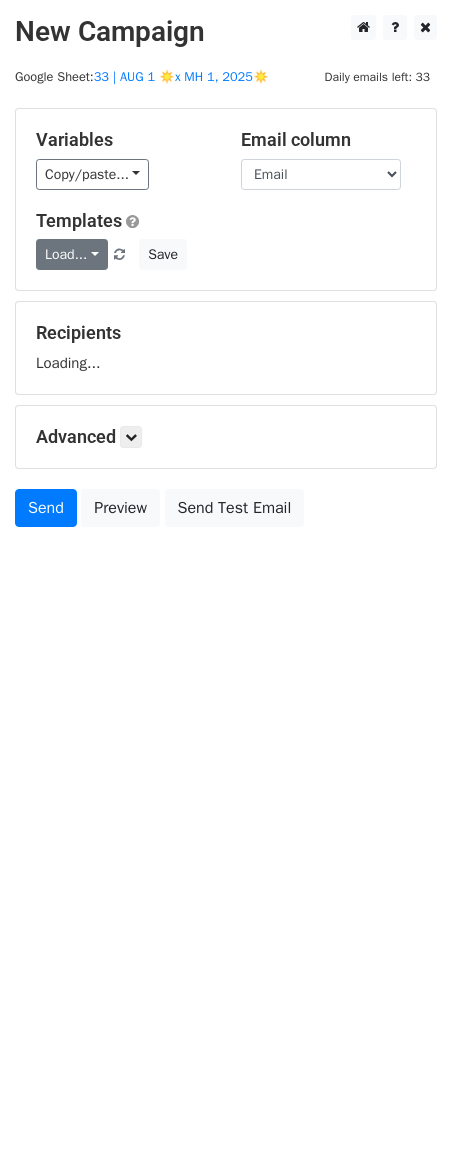 scroll, scrollTop: 0, scrollLeft: 0, axis: both 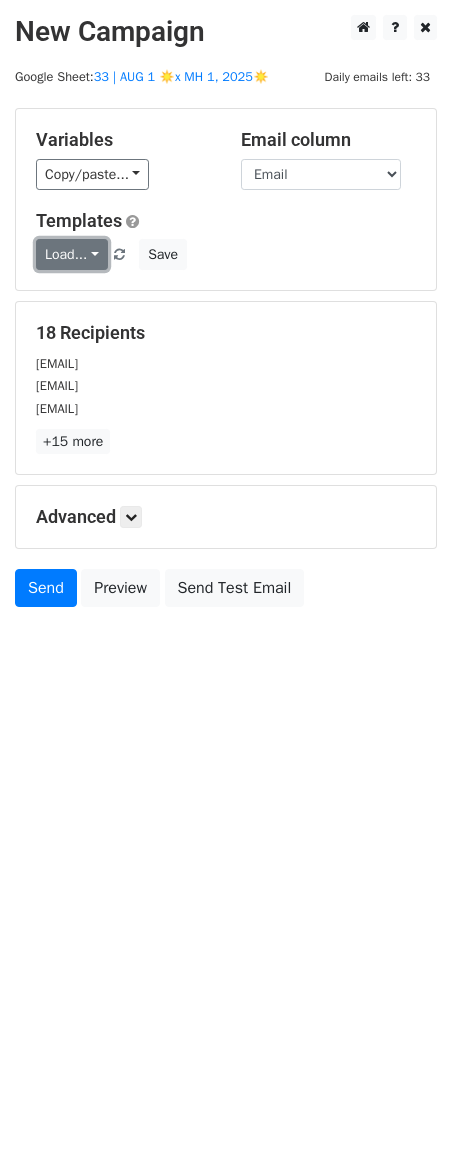 click on "Load..." at bounding box center [72, 254] 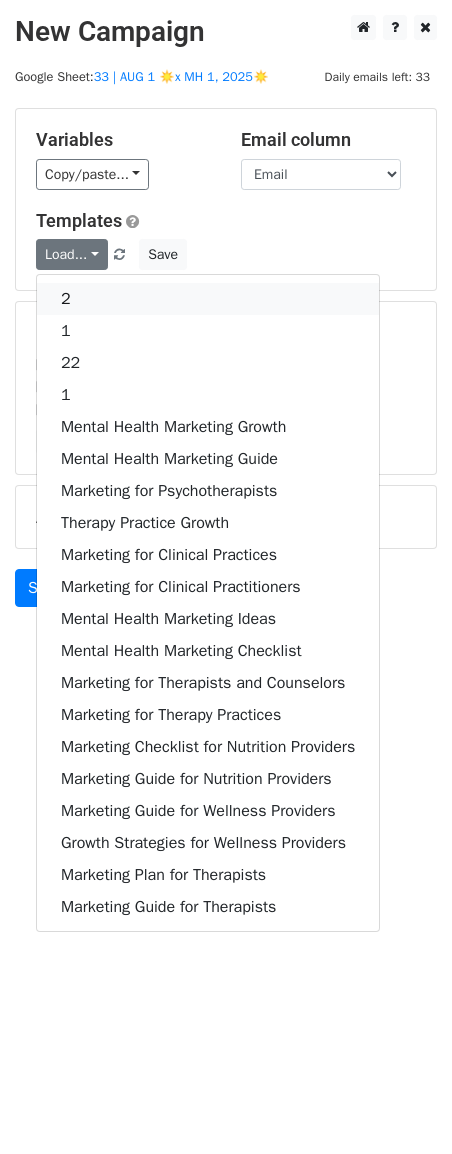 click on "2" at bounding box center (208, 299) 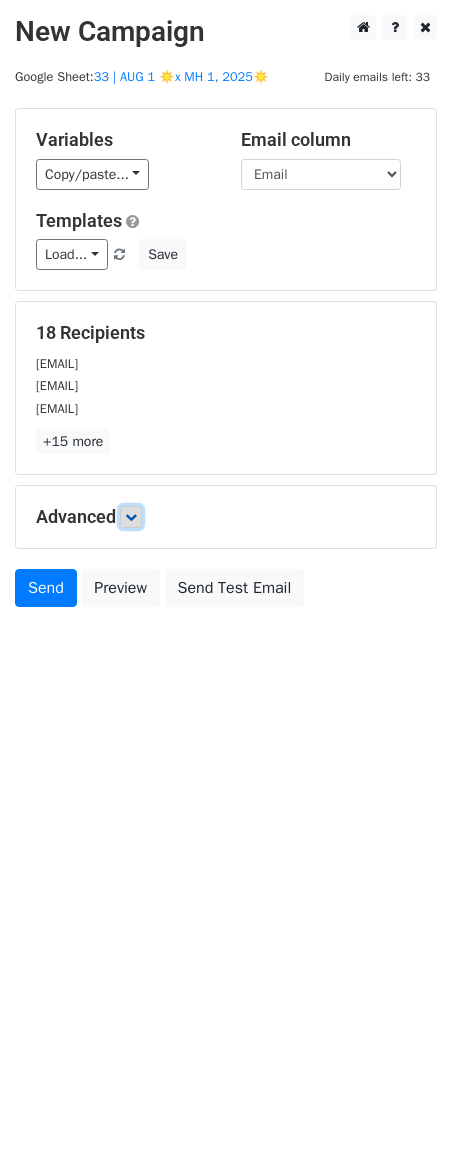 click at bounding box center (131, 517) 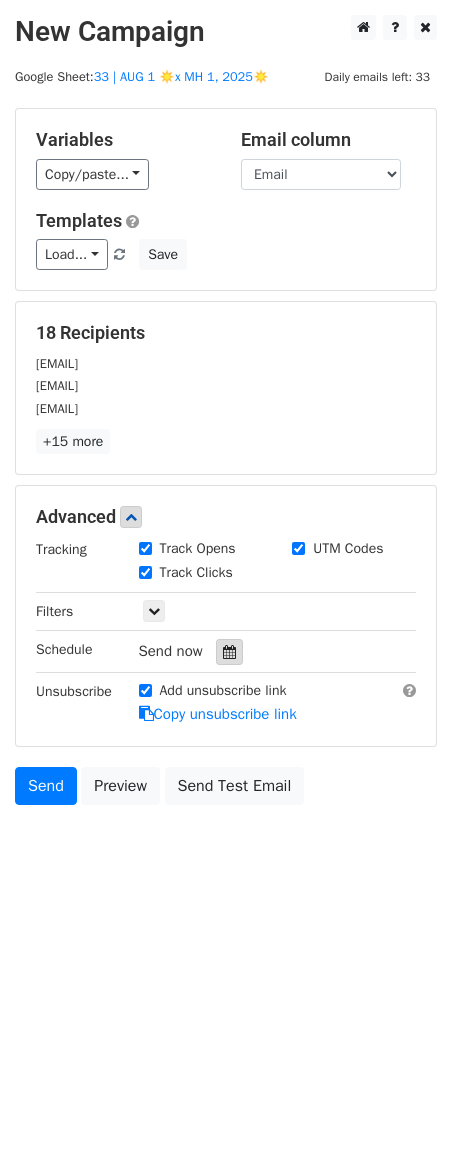 click at bounding box center (229, 652) 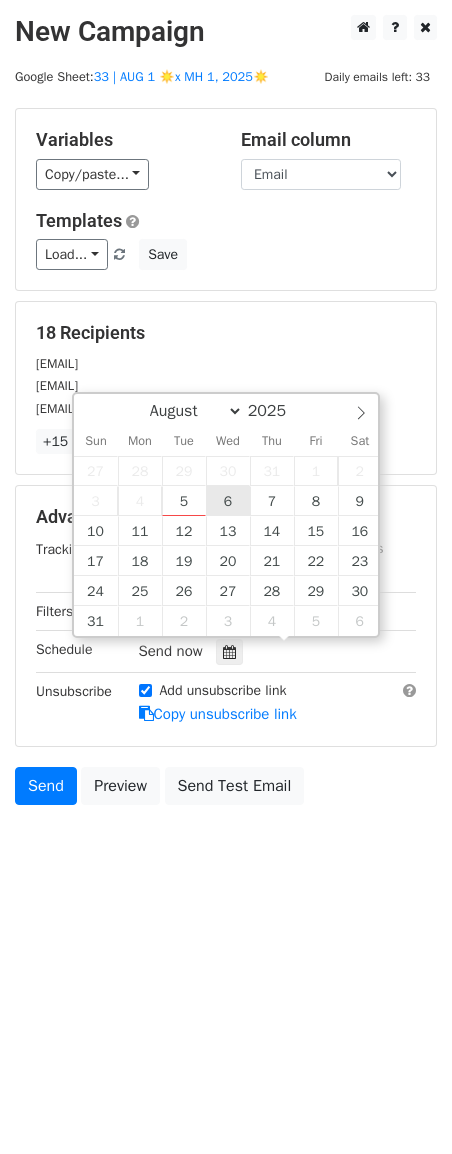 type on "2025-08-06 12:00" 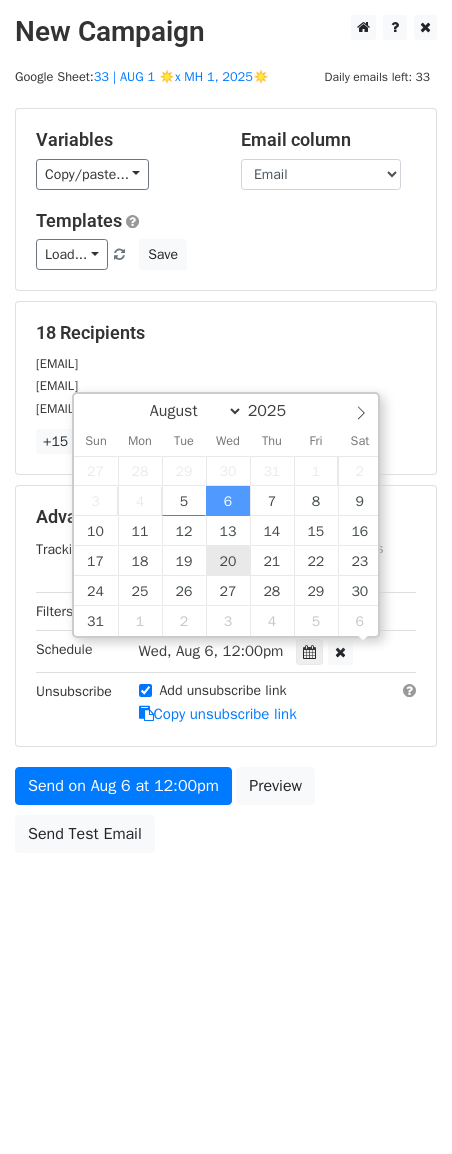 scroll, scrollTop: 1, scrollLeft: 0, axis: vertical 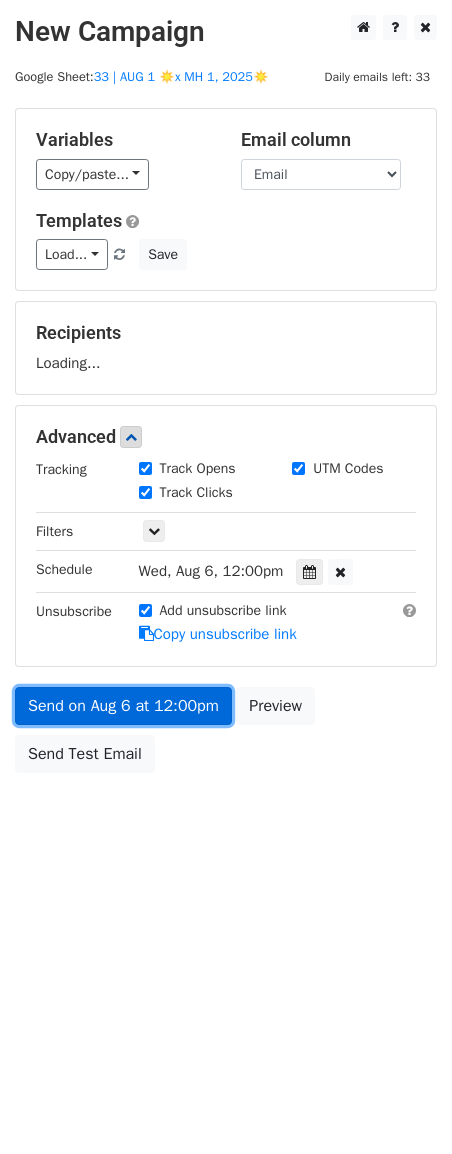 click on "Send on Aug 6 at 12:00pm" at bounding box center [123, 706] 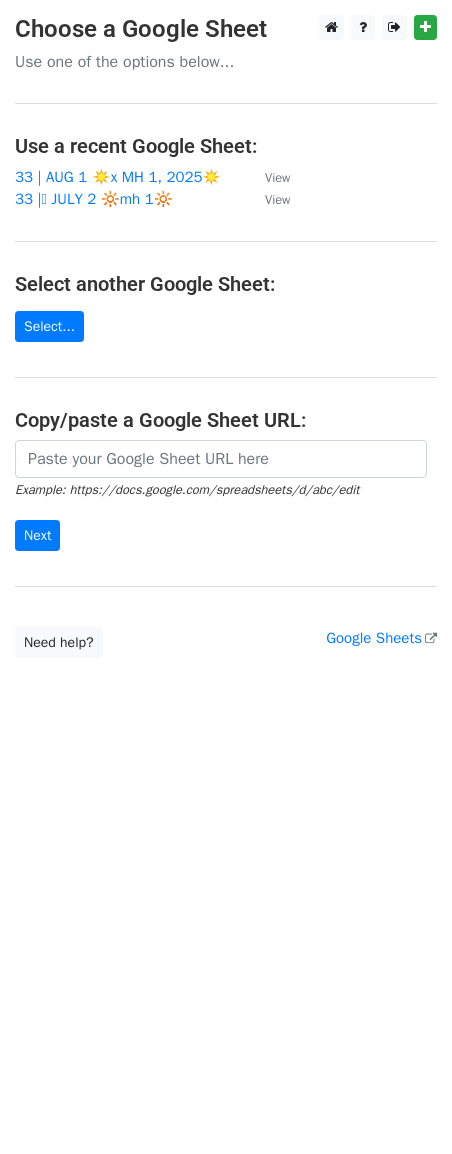 scroll, scrollTop: 0, scrollLeft: 0, axis: both 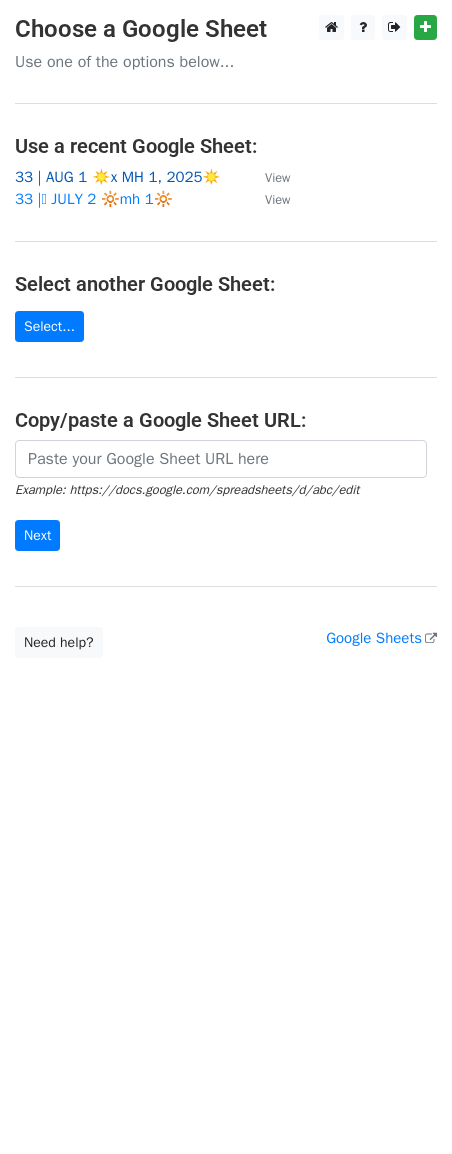 click on "33 | AUG 1 ☀️x MH 1, 2025☀️" at bounding box center [118, 177] 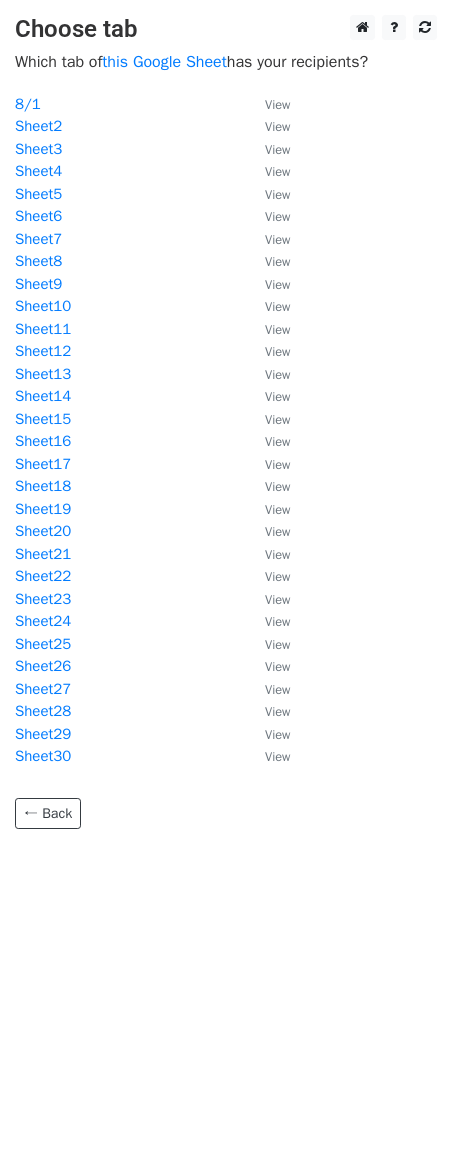 scroll, scrollTop: 0, scrollLeft: 0, axis: both 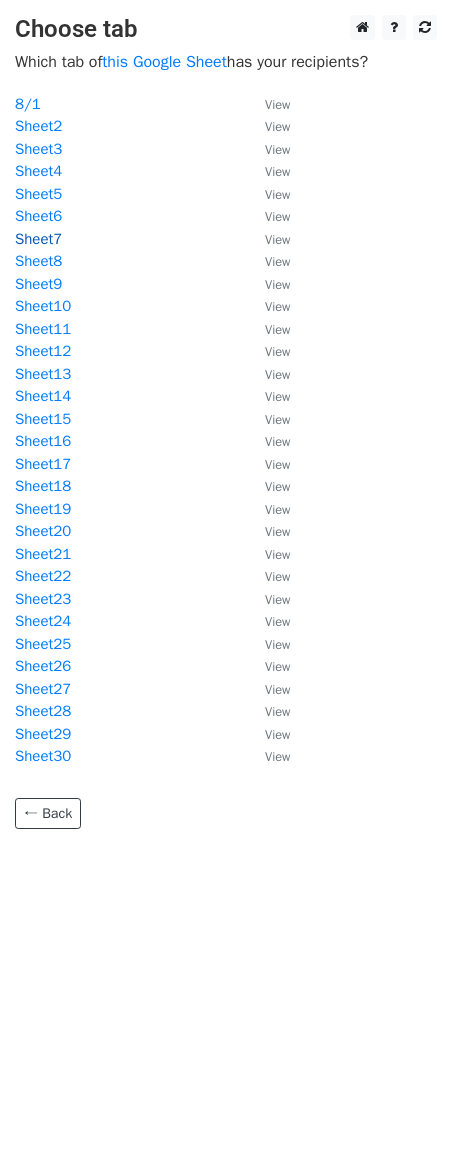 click on "Sheet7" at bounding box center [38, 239] 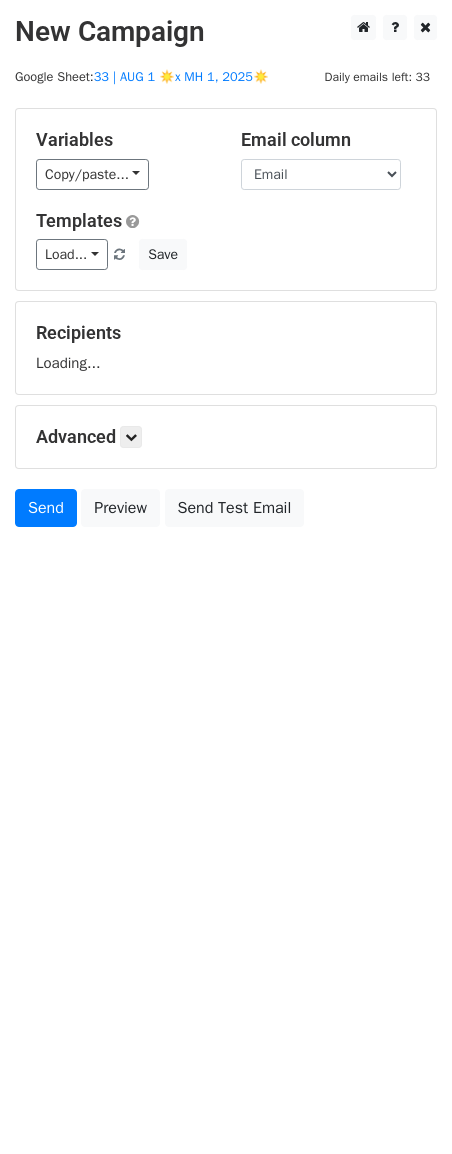 scroll, scrollTop: 0, scrollLeft: 0, axis: both 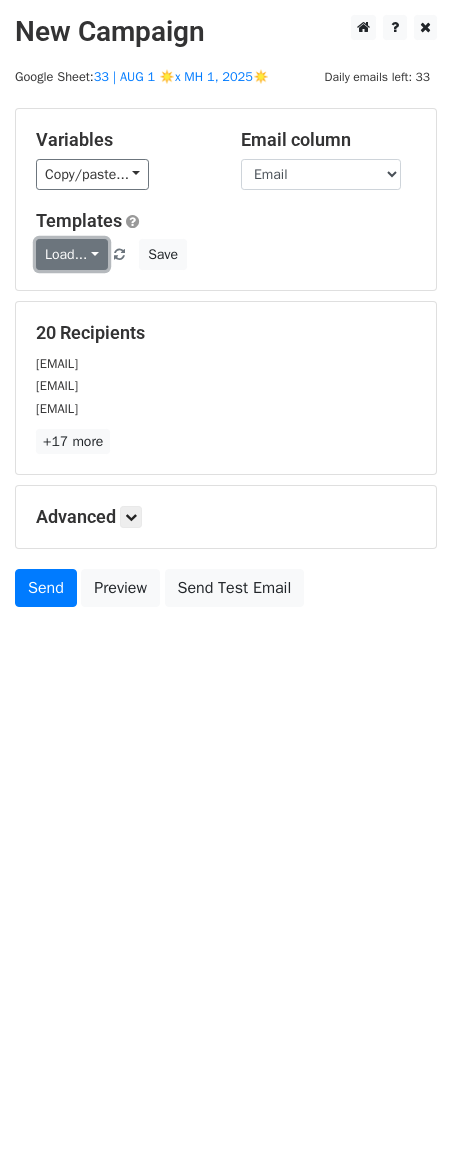 click on "Load..." at bounding box center [72, 254] 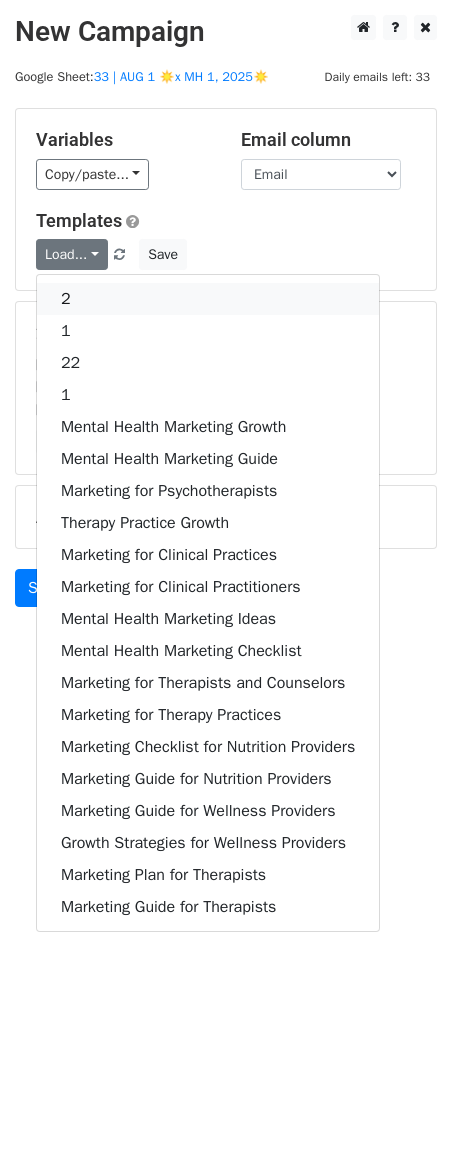 click on "2" at bounding box center (208, 299) 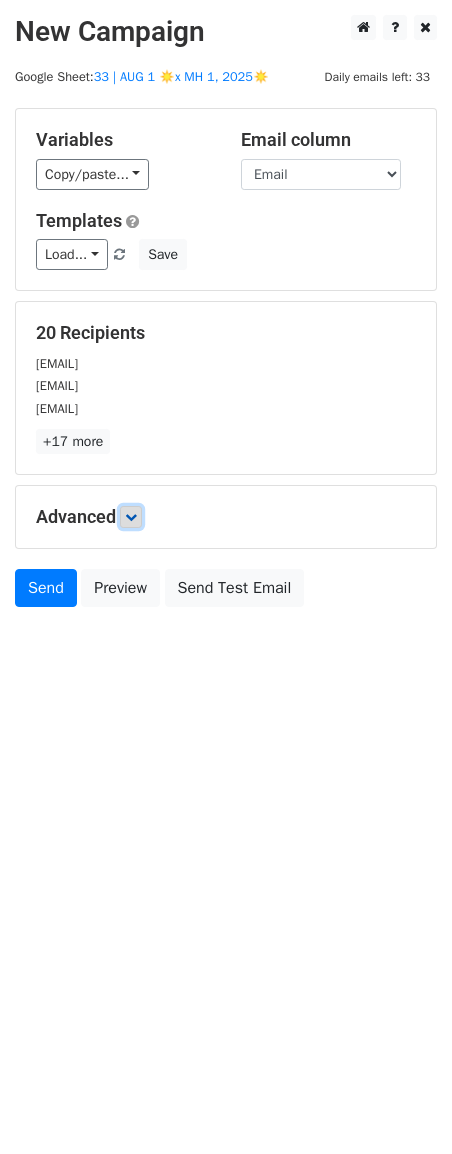 click at bounding box center (131, 517) 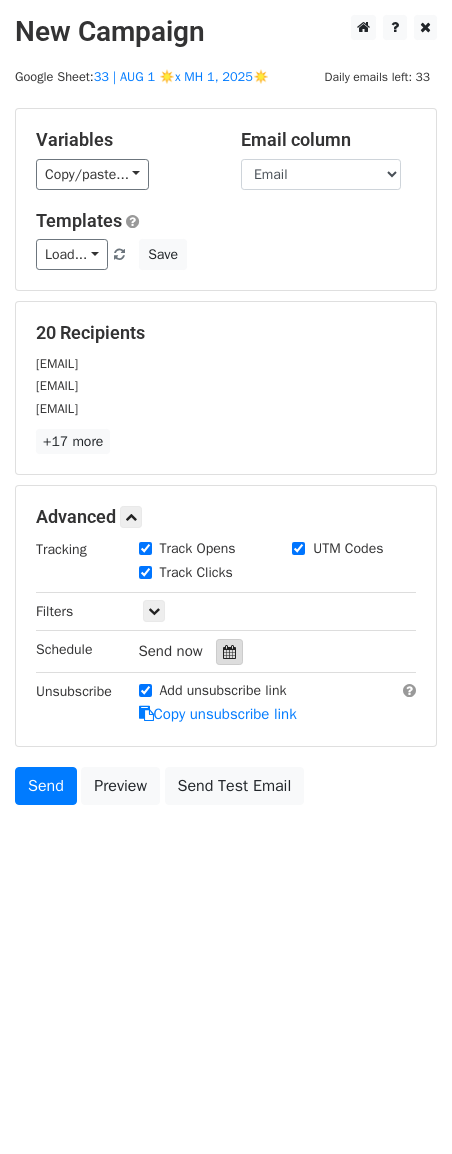 click at bounding box center [229, 652] 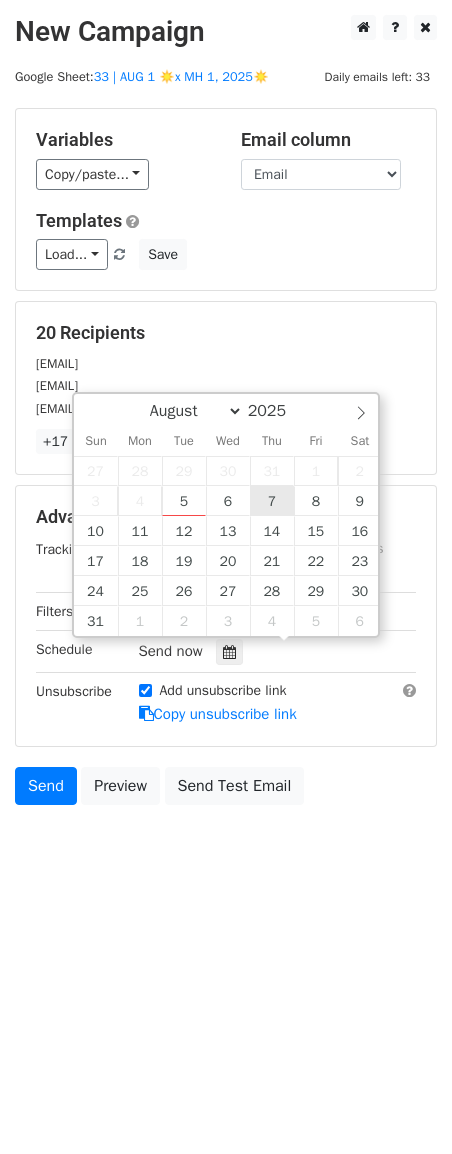 type on "2025-08-07 12:00" 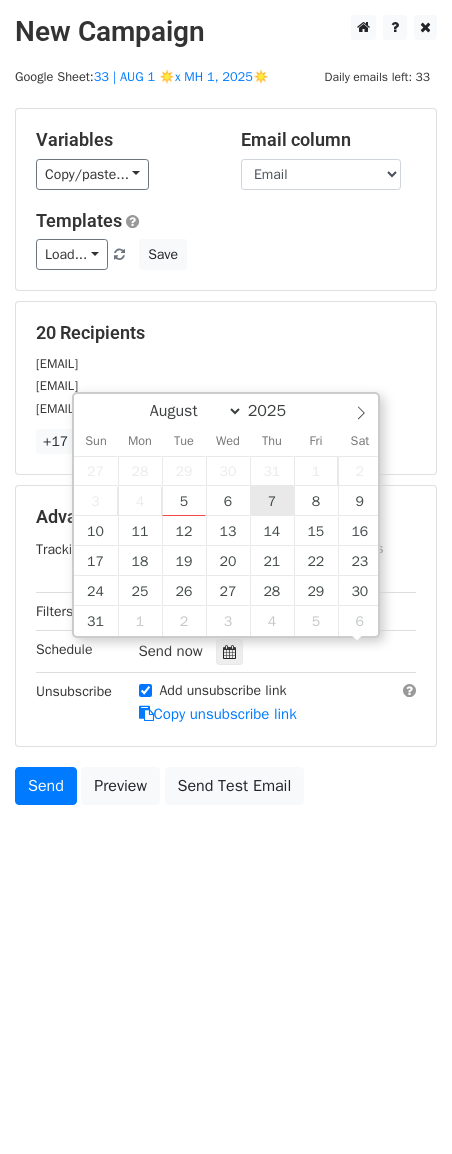 scroll, scrollTop: 1, scrollLeft: 0, axis: vertical 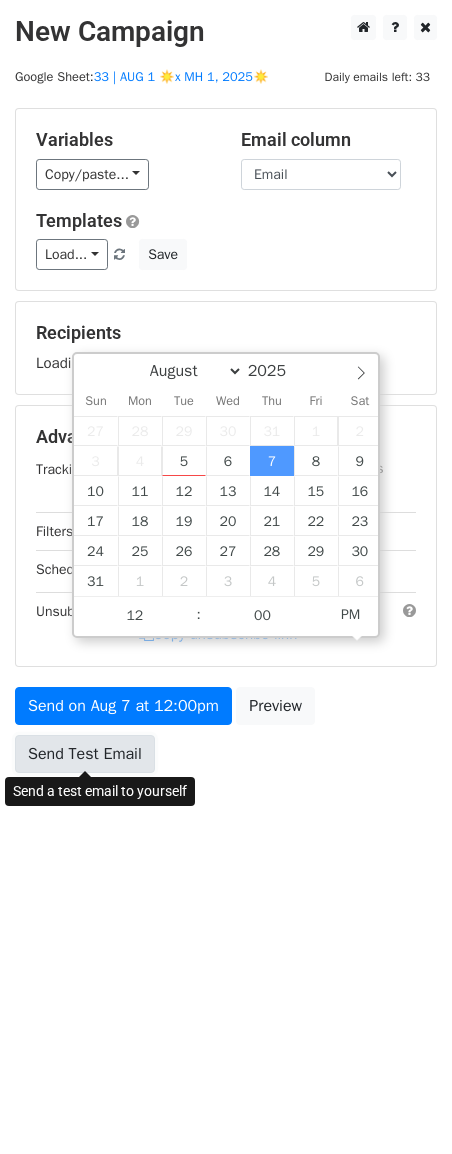 click on "Send Test Email" at bounding box center [85, 754] 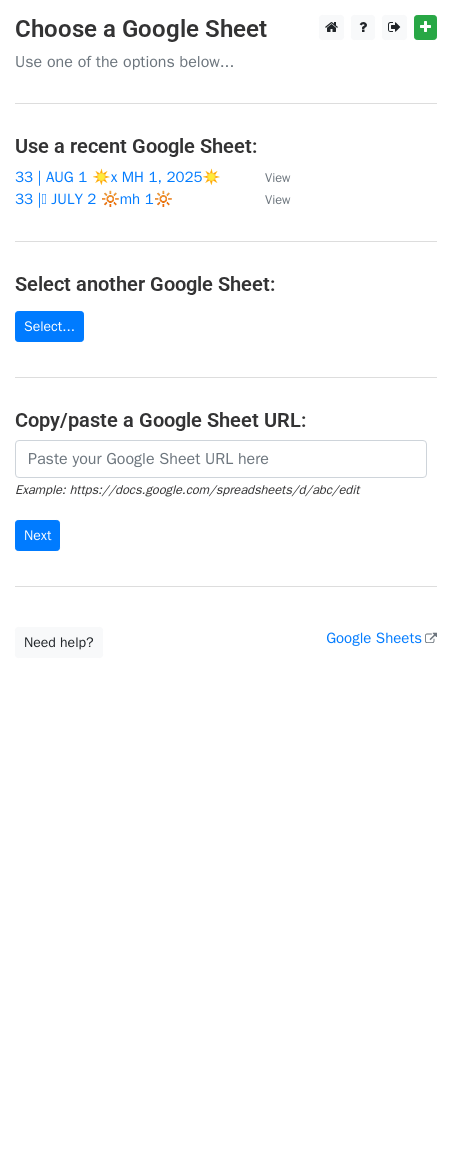 scroll, scrollTop: 0, scrollLeft: 0, axis: both 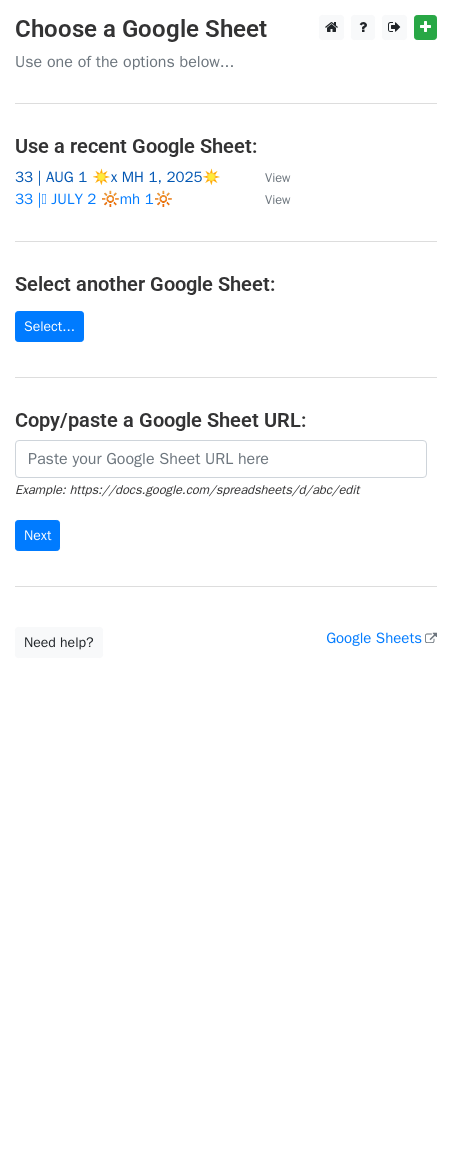 click on "33 | AUG 1 ☀️x MH 1, 2025☀️" at bounding box center (118, 177) 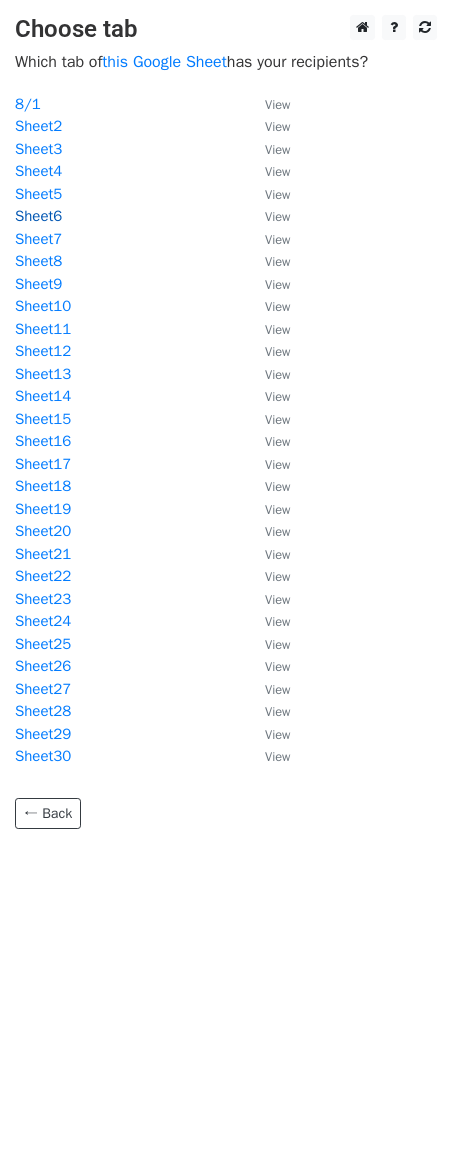 scroll, scrollTop: 0, scrollLeft: 0, axis: both 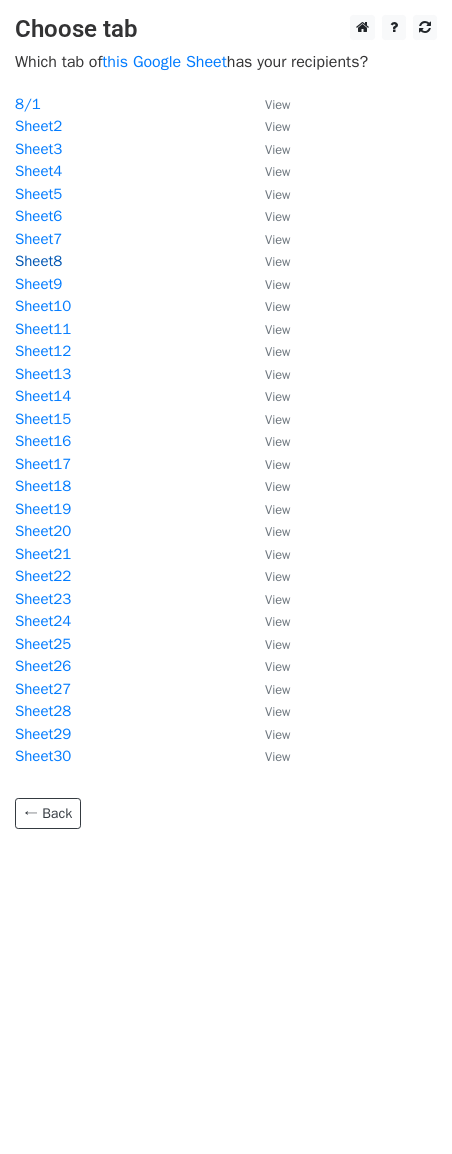 click on "Sheet8" at bounding box center [38, 261] 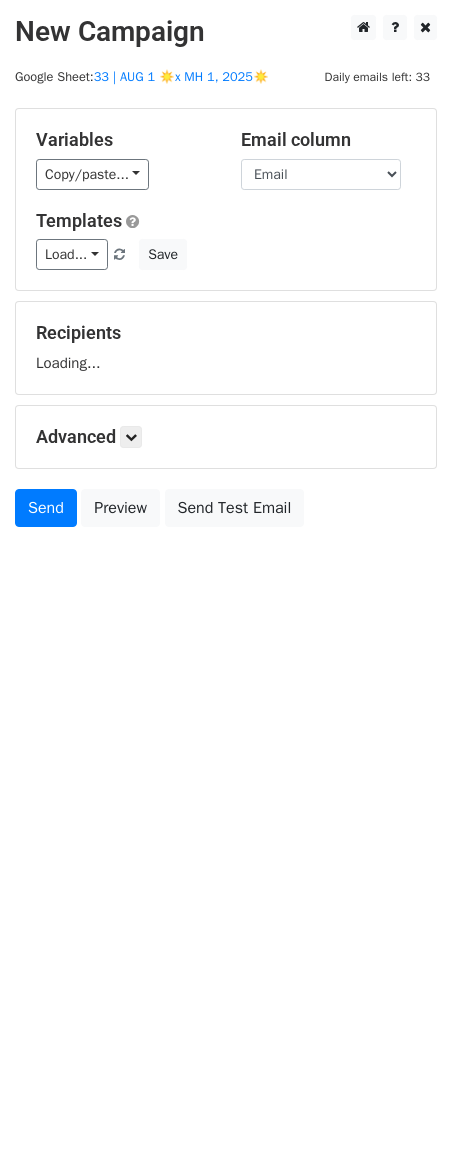 scroll, scrollTop: 0, scrollLeft: 0, axis: both 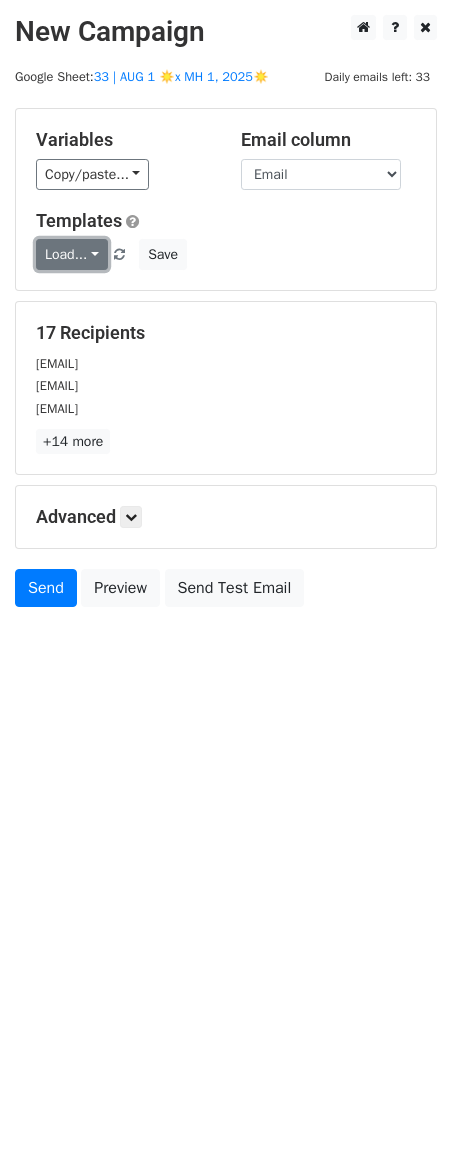 click on "Load..." at bounding box center (72, 254) 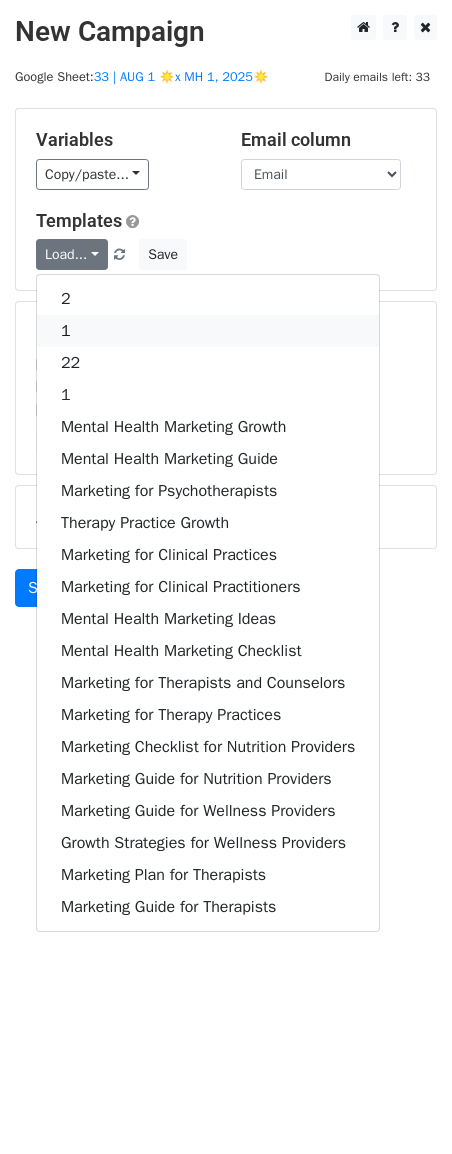 click on "1" at bounding box center (208, 331) 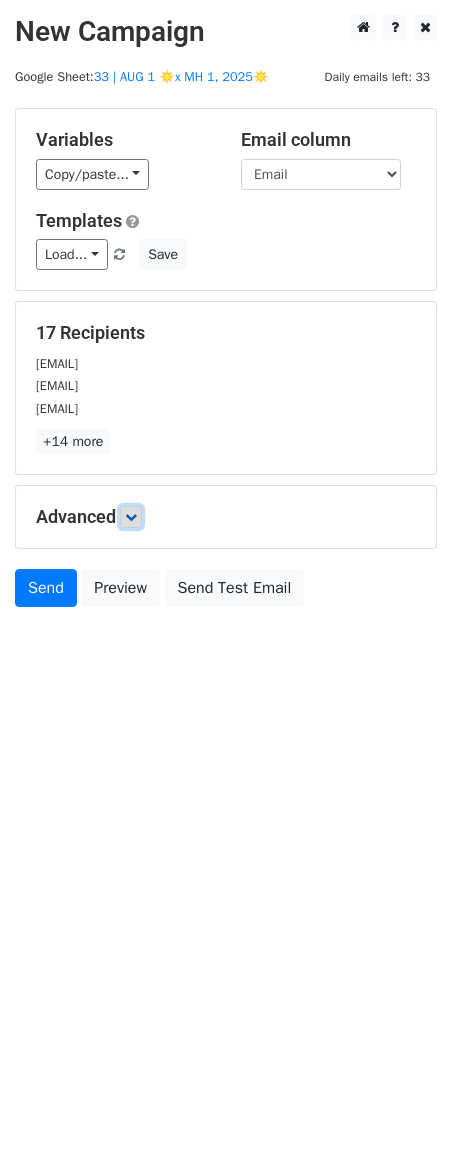 click at bounding box center [131, 517] 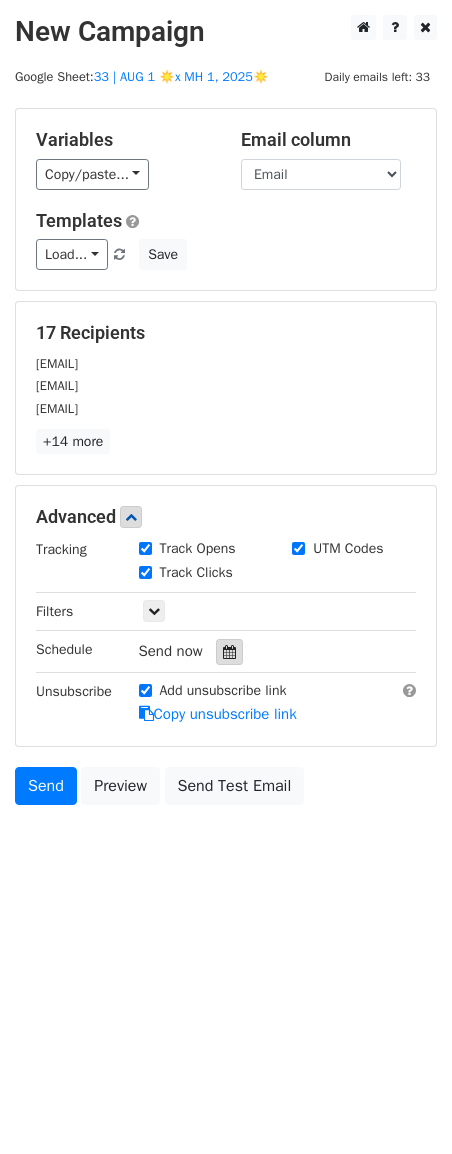 click at bounding box center (229, 652) 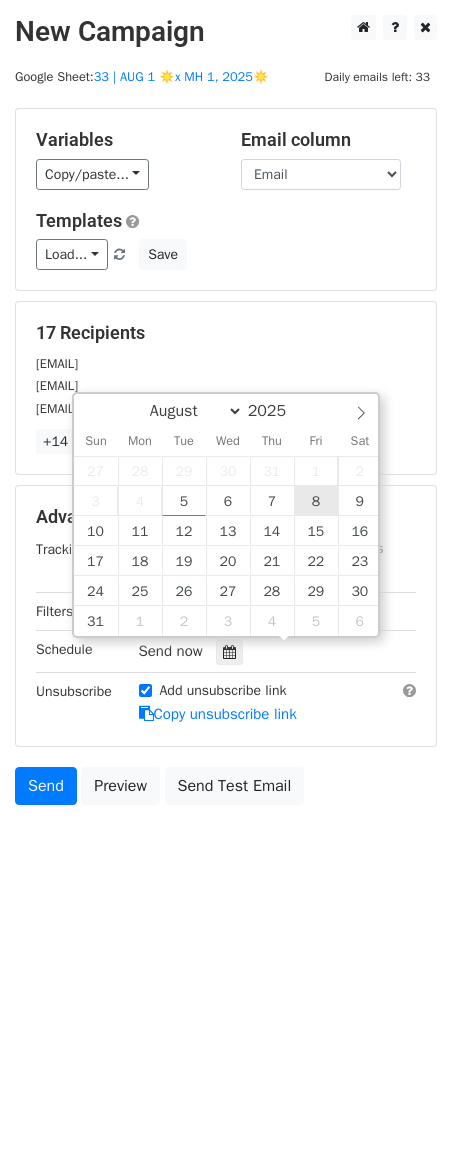 type on "2025-08-08 12:00" 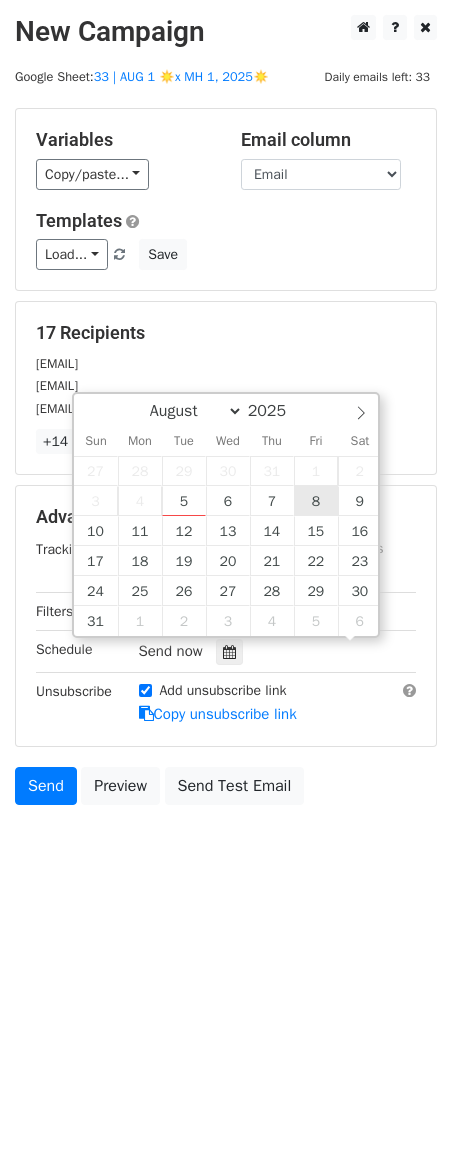scroll, scrollTop: 1, scrollLeft: 0, axis: vertical 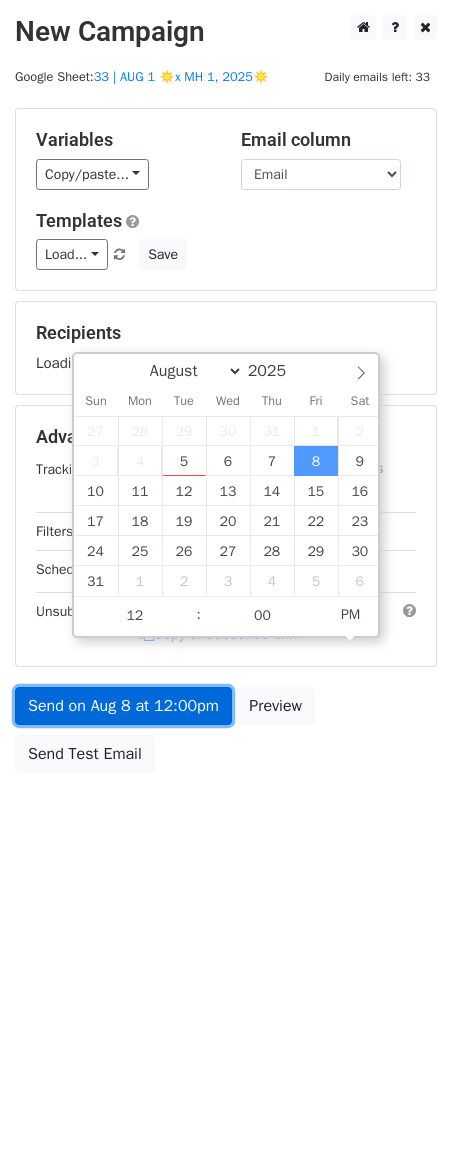 click on "Send on Aug 8 at 12:00pm" at bounding box center [123, 706] 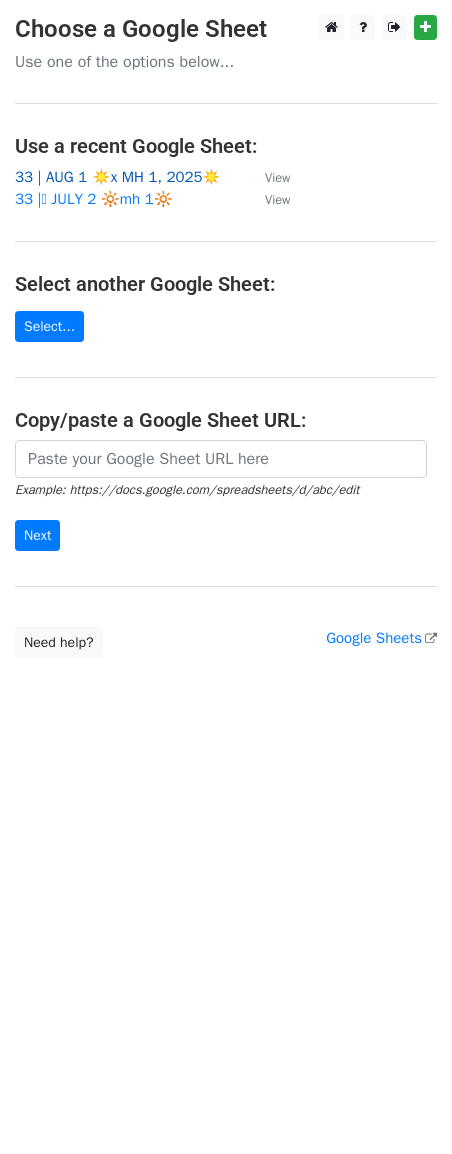 scroll, scrollTop: 0, scrollLeft: 0, axis: both 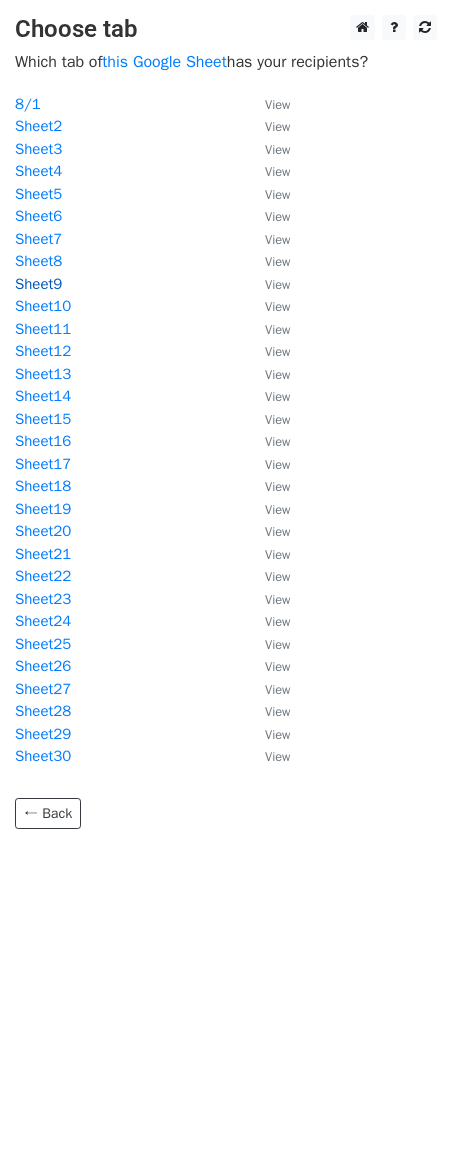 click on "Sheet9" at bounding box center (38, 284) 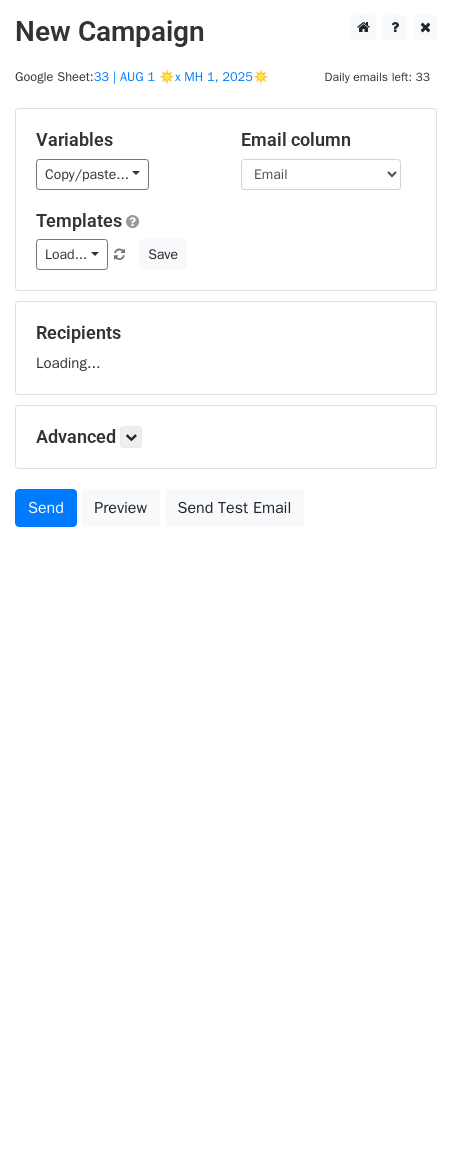 scroll, scrollTop: 0, scrollLeft: 0, axis: both 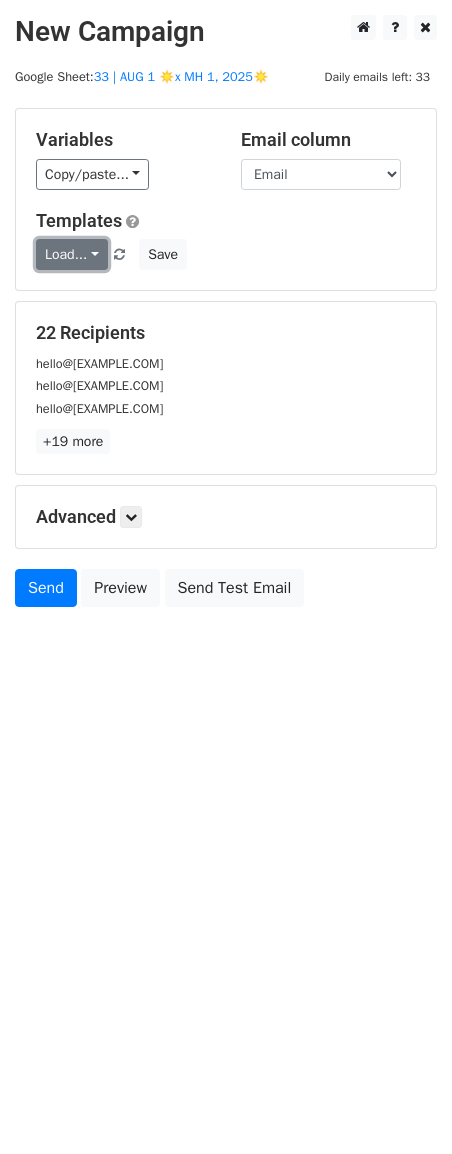 click on "Load..." at bounding box center [72, 254] 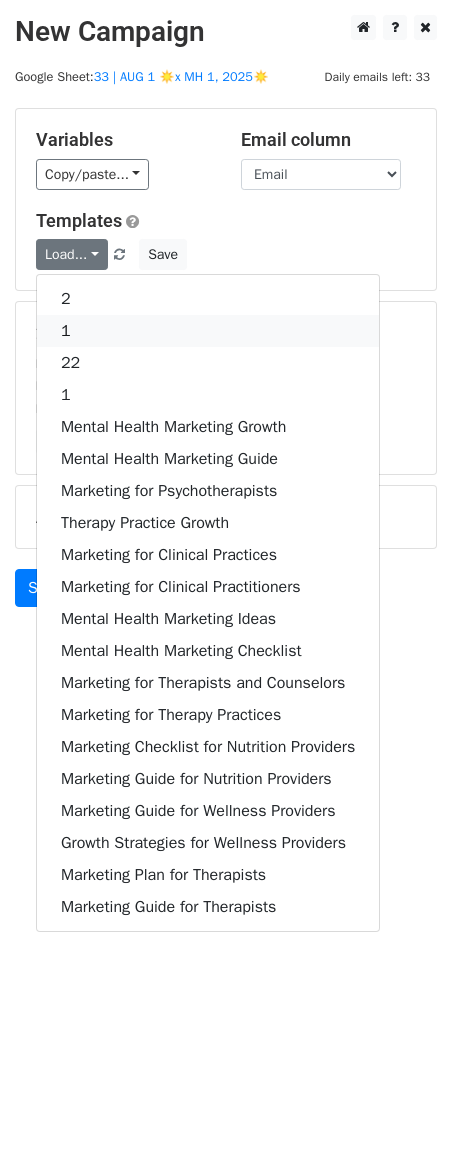 click on "1" at bounding box center [208, 331] 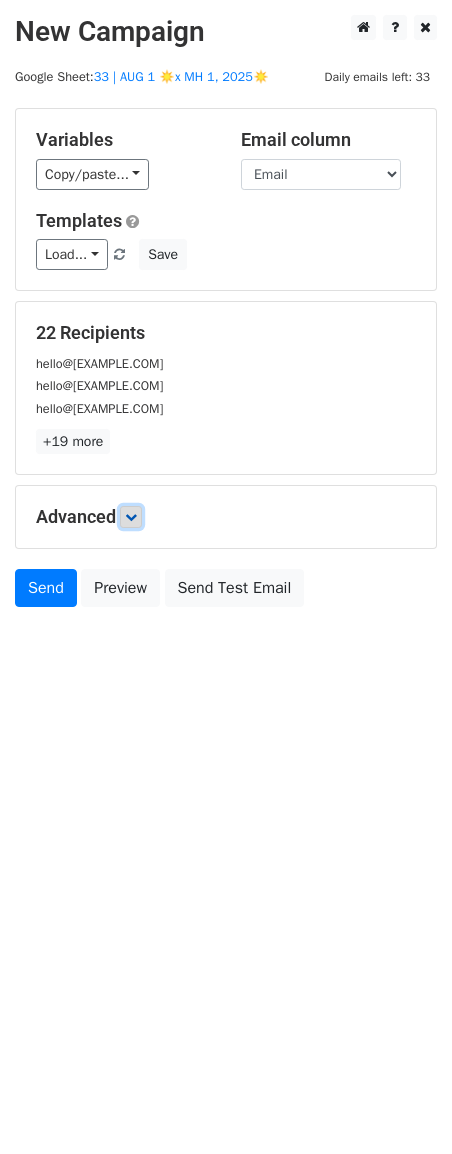 click at bounding box center (131, 517) 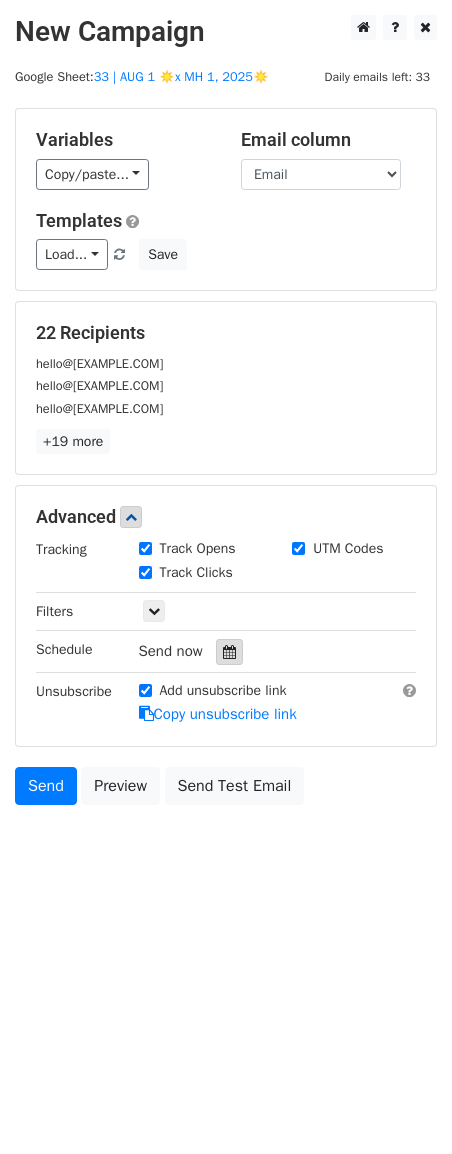 click at bounding box center [229, 652] 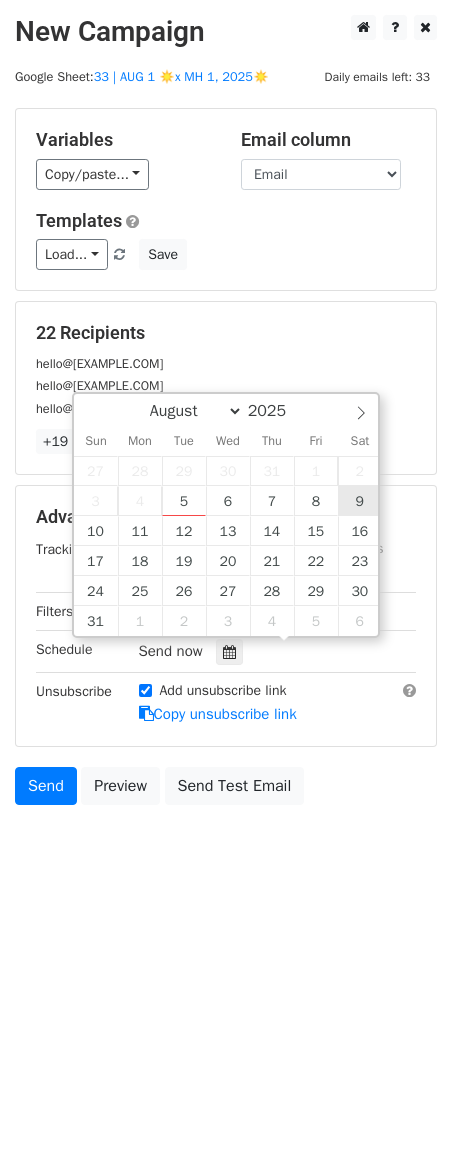 type on "2025-08-09 12:00" 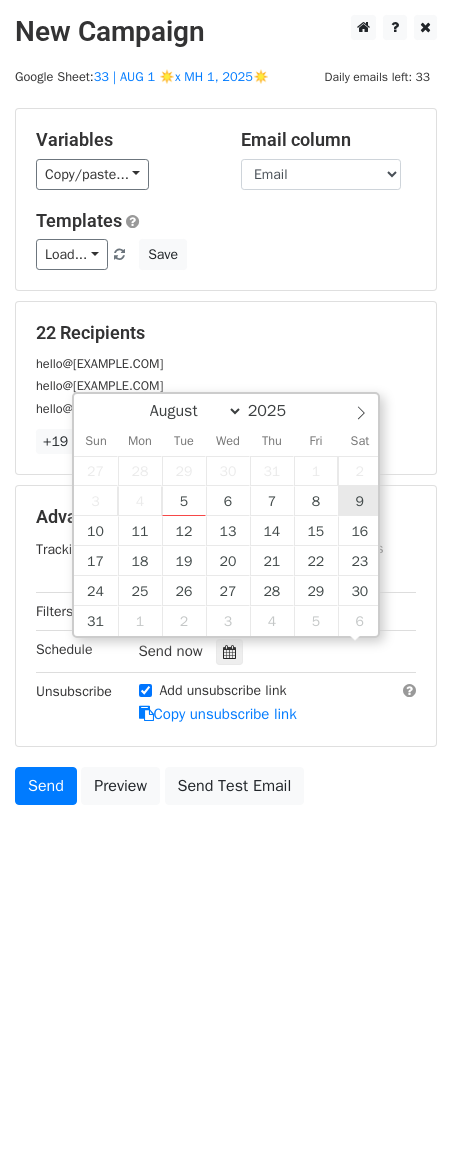scroll, scrollTop: 1, scrollLeft: 0, axis: vertical 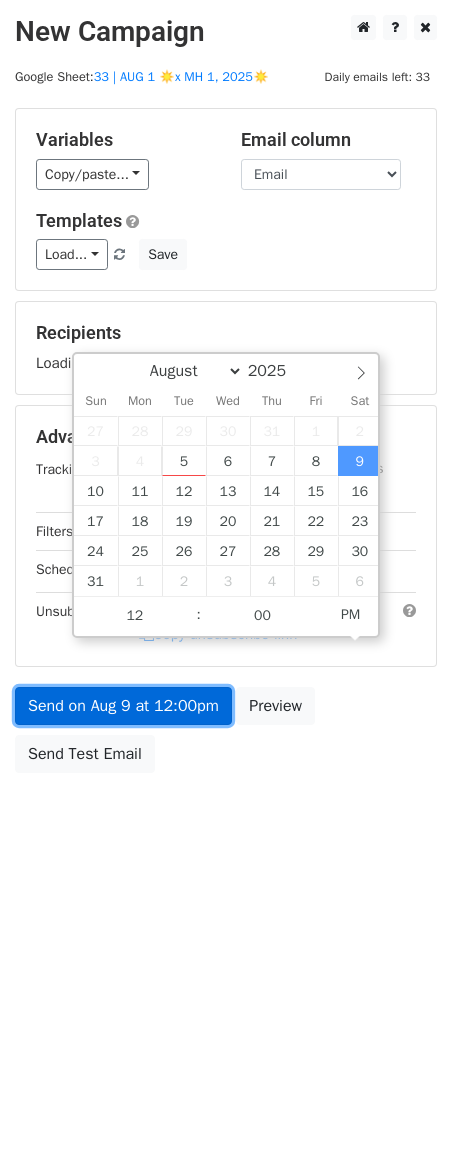 click on "Send on Aug 9 at 12:00pm" at bounding box center (123, 706) 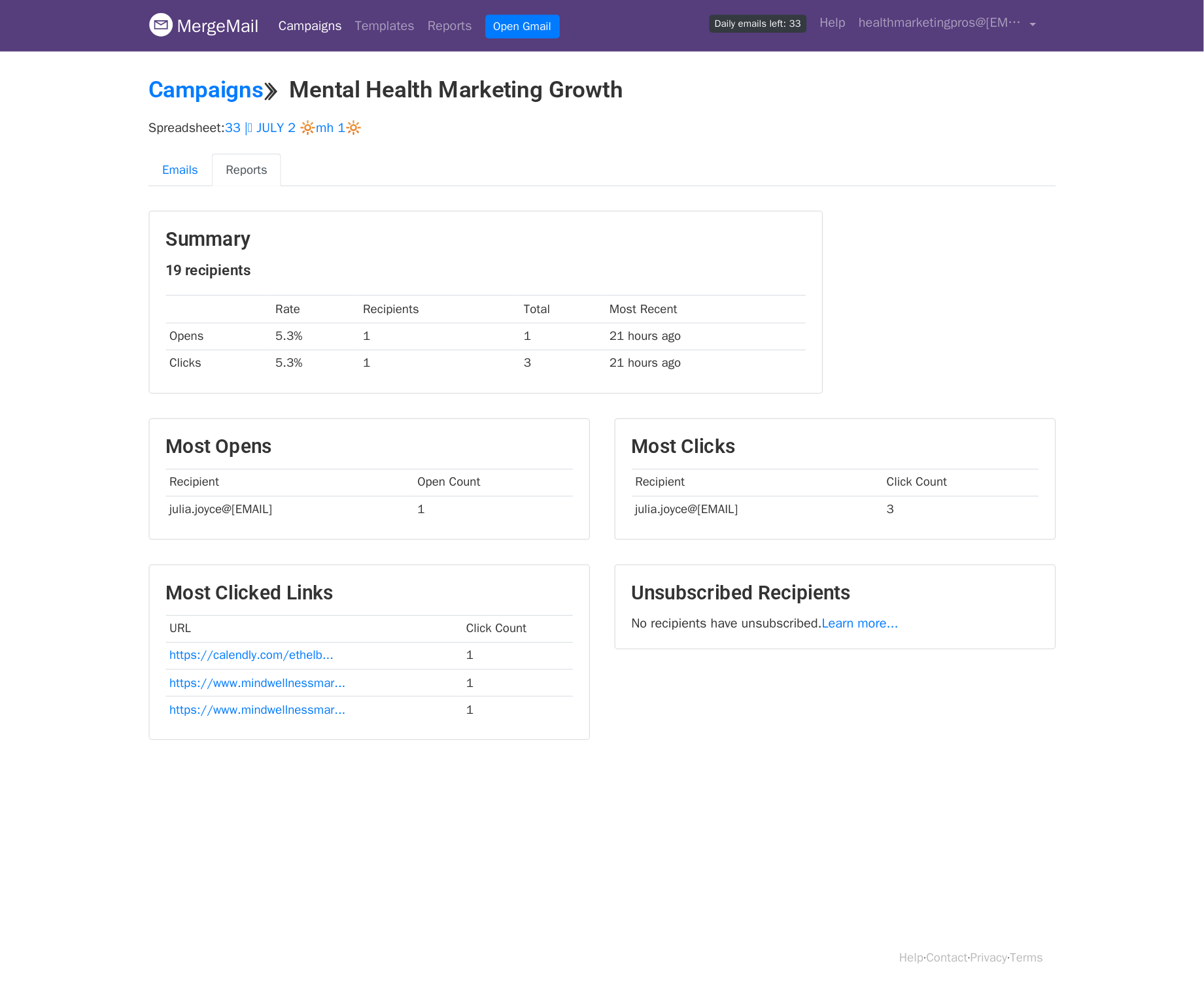 scroll, scrollTop: 0, scrollLeft: 0, axis: both 